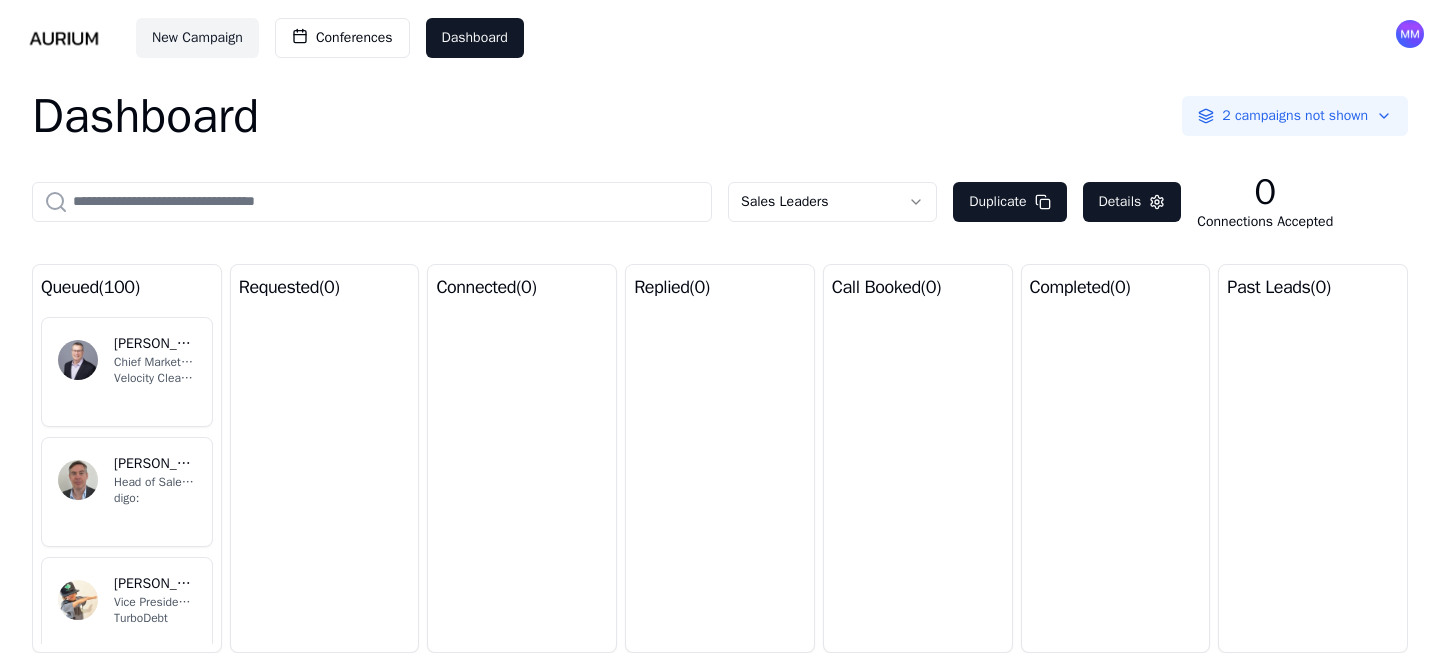 scroll, scrollTop: 0, scrollLeft: 0, axis: both 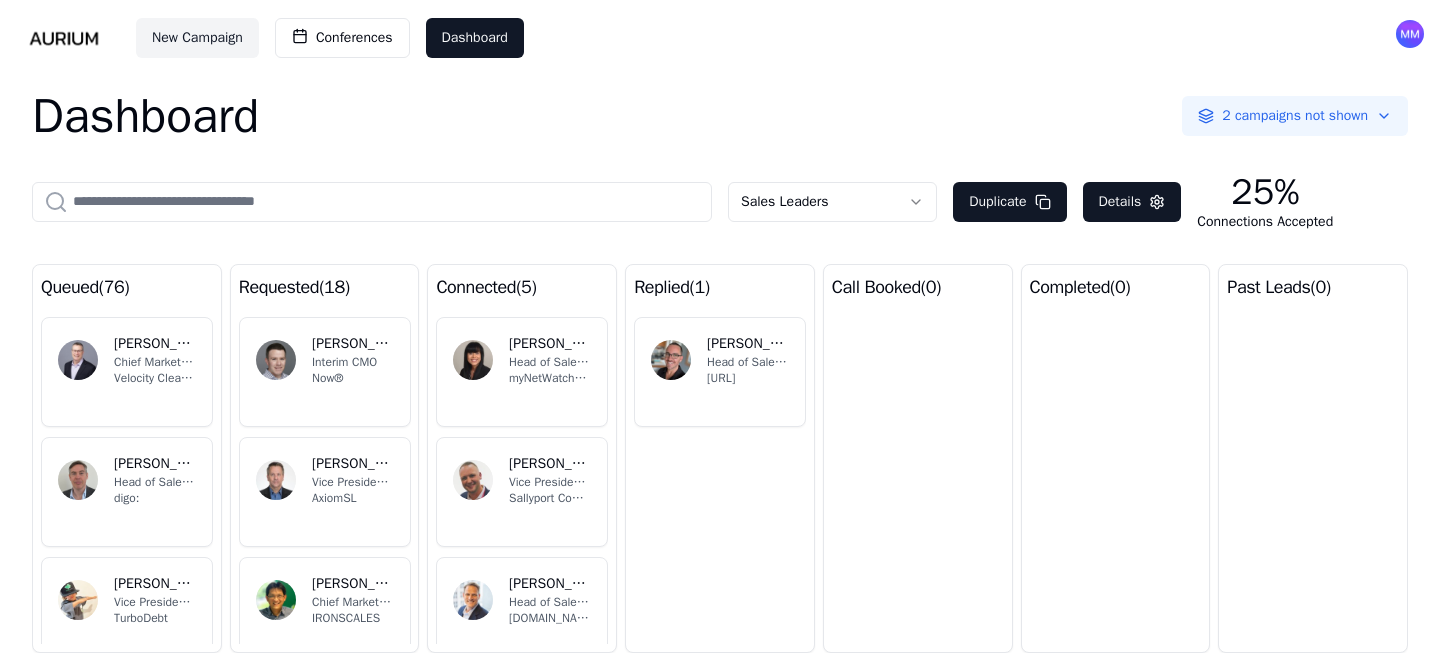 click on "myNetWatchman" at bounding box center (550, 378) 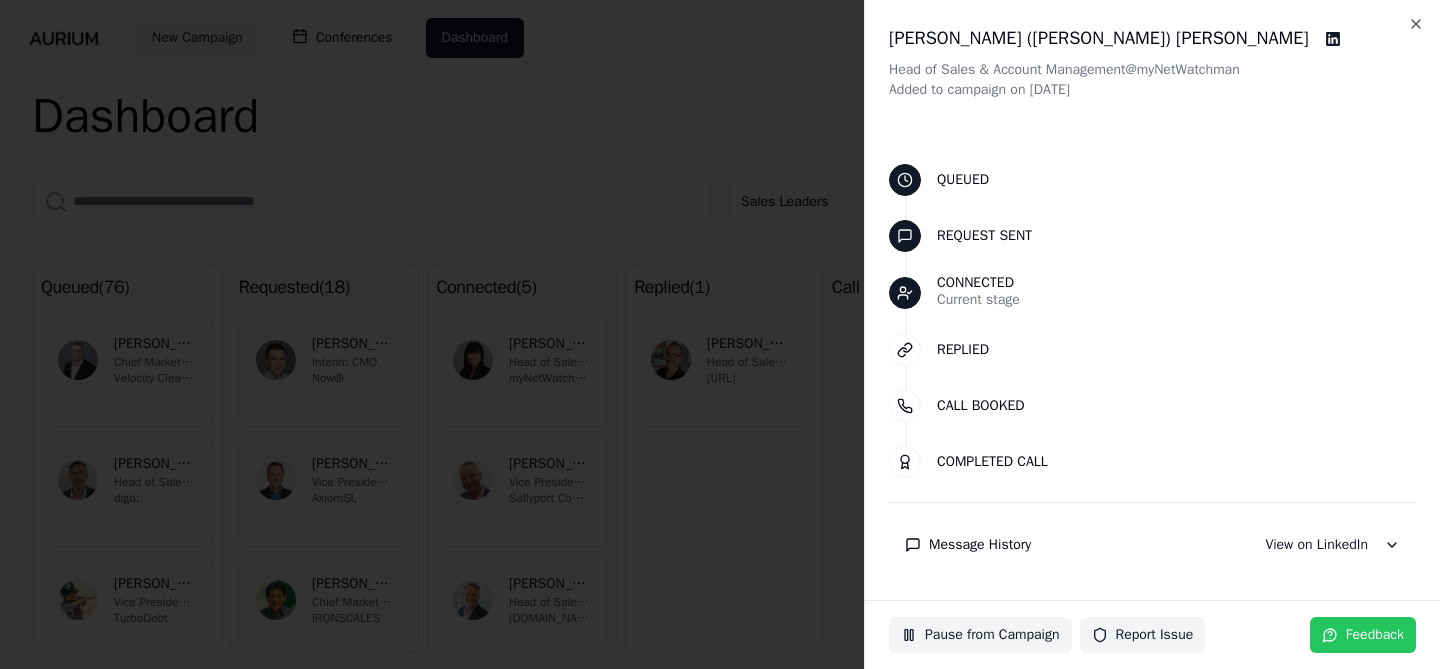 click on "Message History" at bounding box center (980, 545) 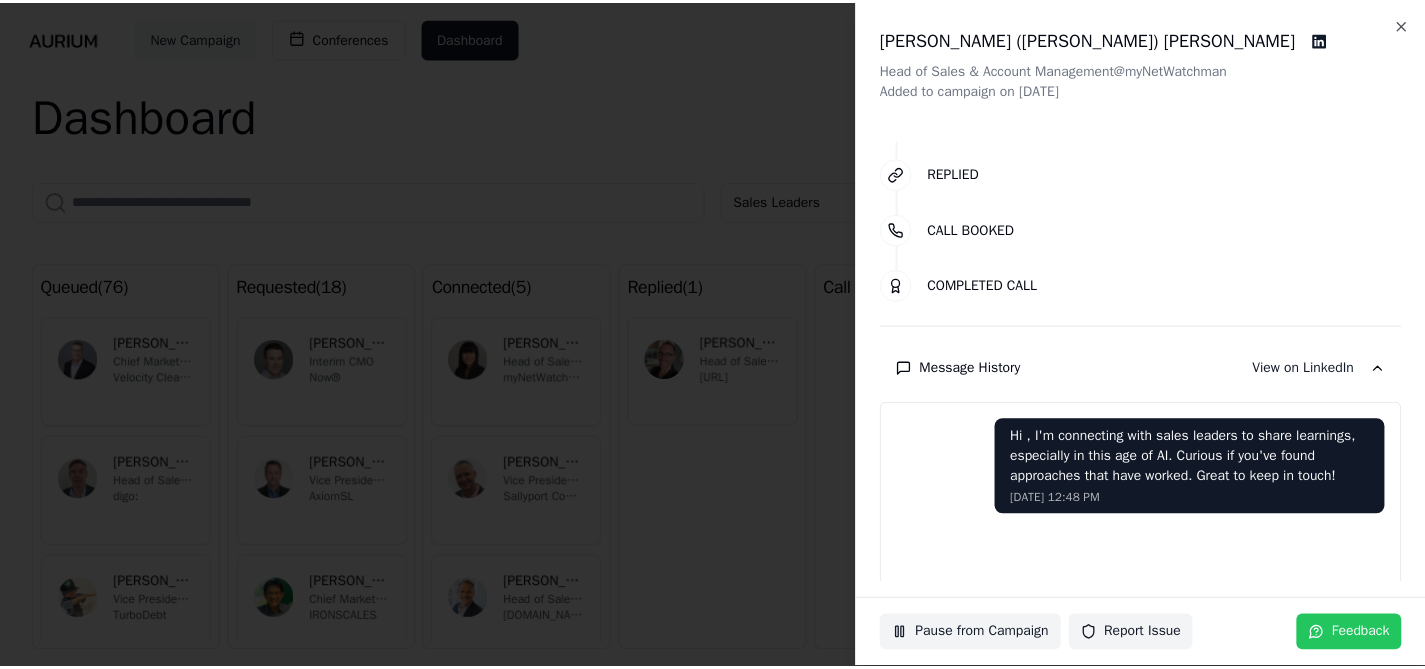 scroll, scrollTop: 0, scrollLeft: 0, axis: both 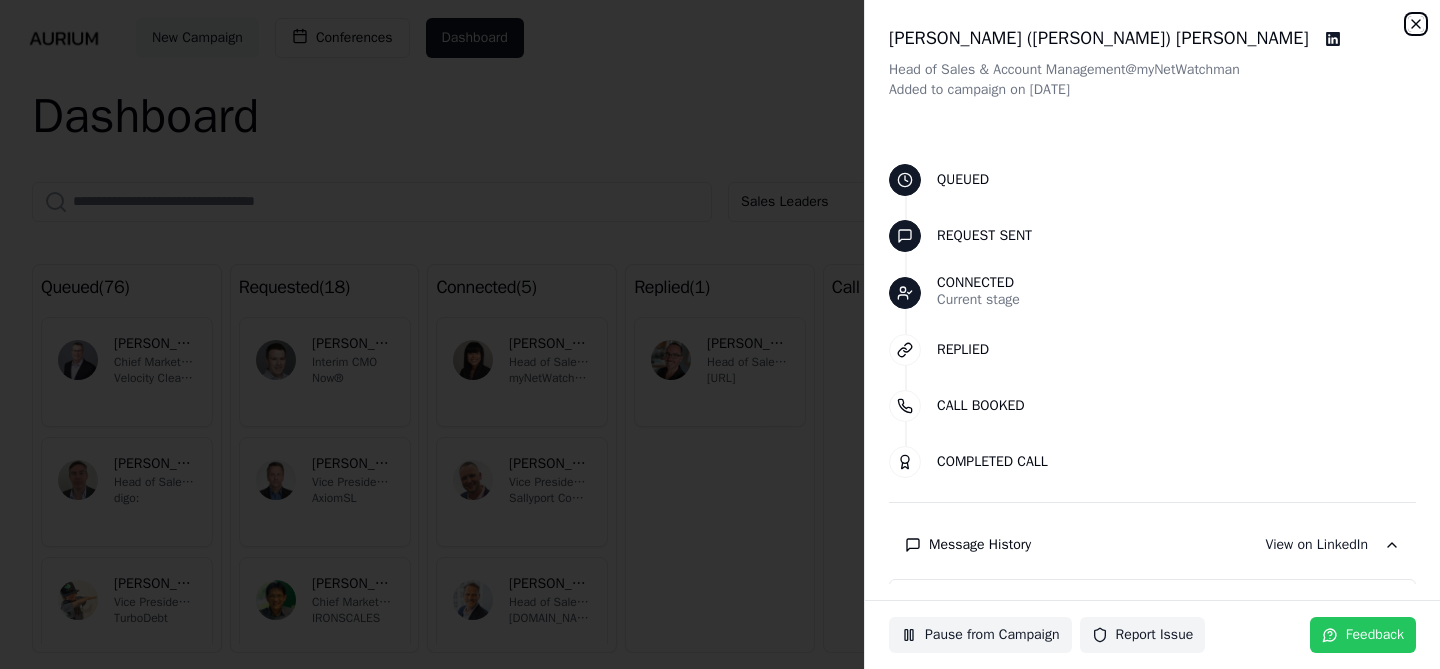 click 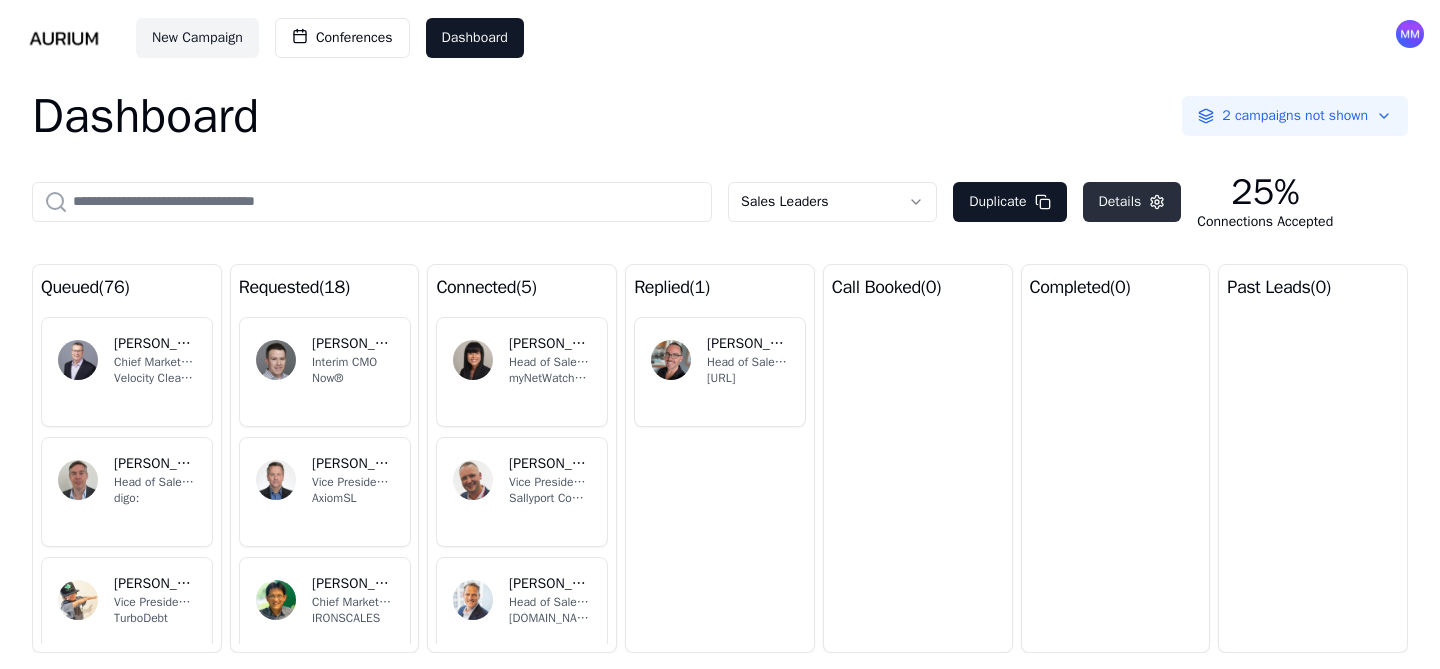 click on "Details" at bounding box center (1132, 202) 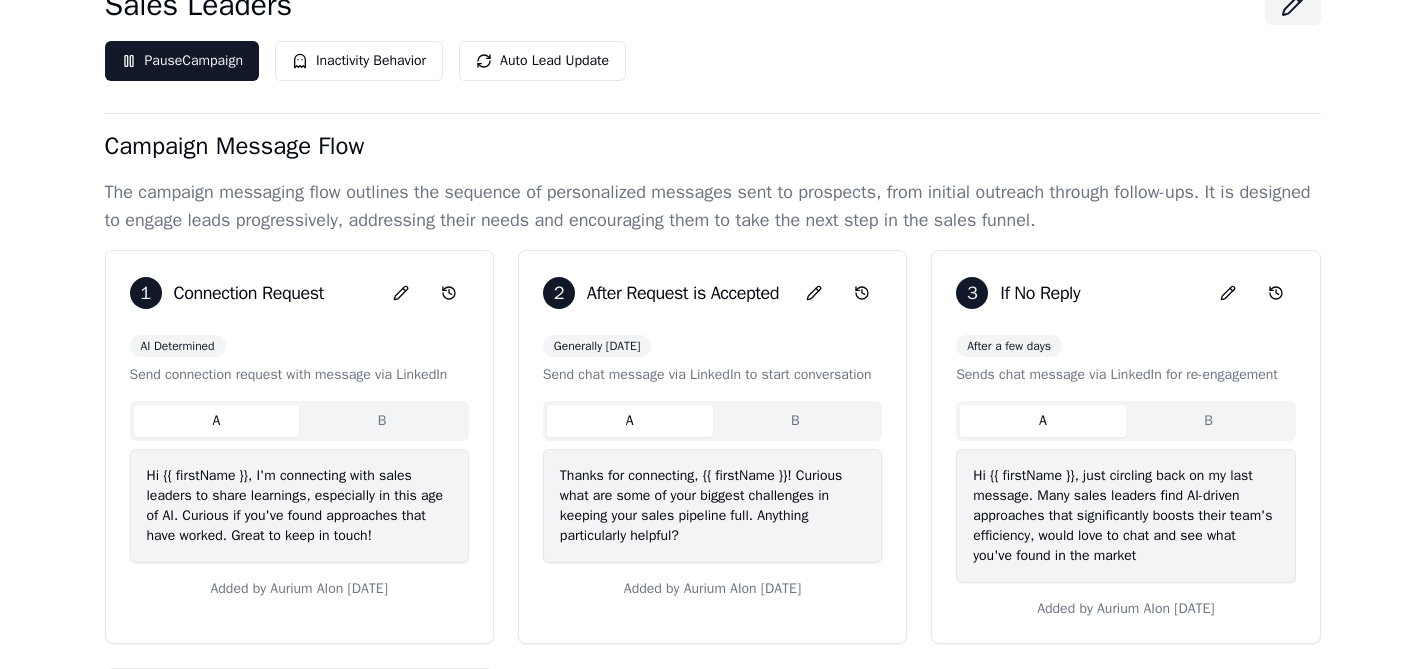 scroll, scrollTop: 5, scrollLeft: 0, axis: vertical 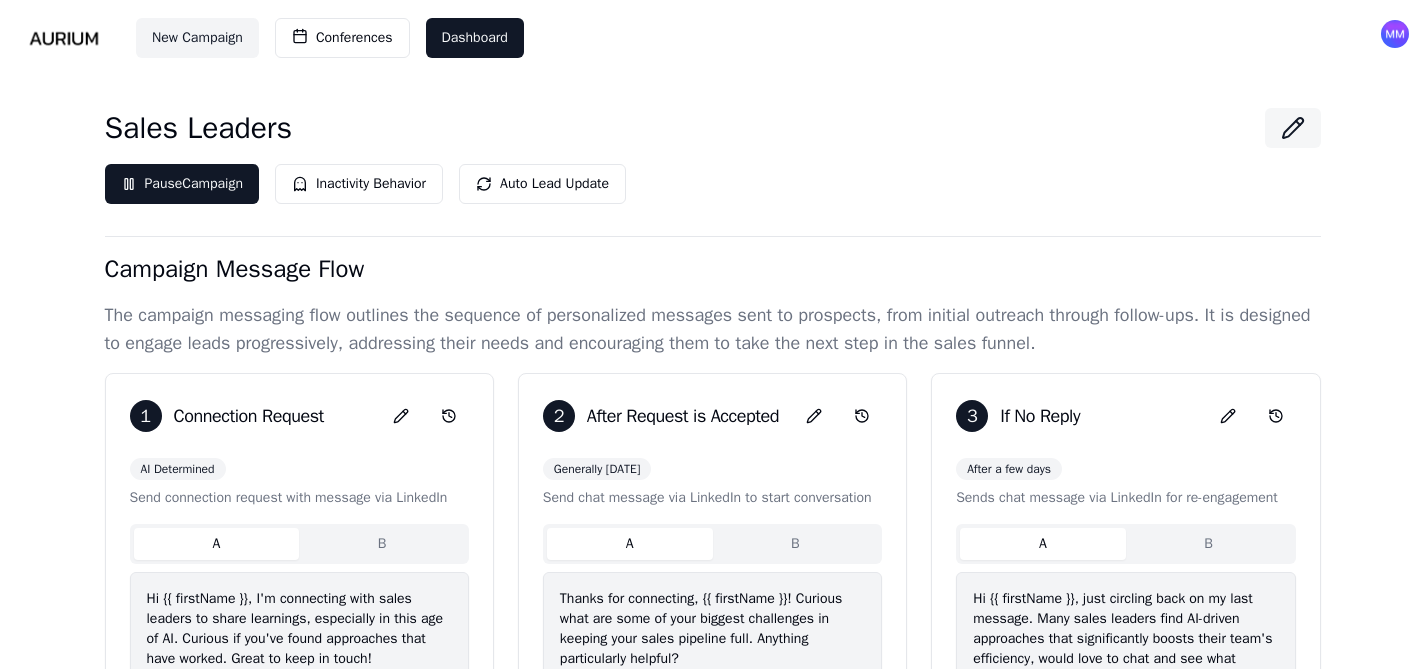 click 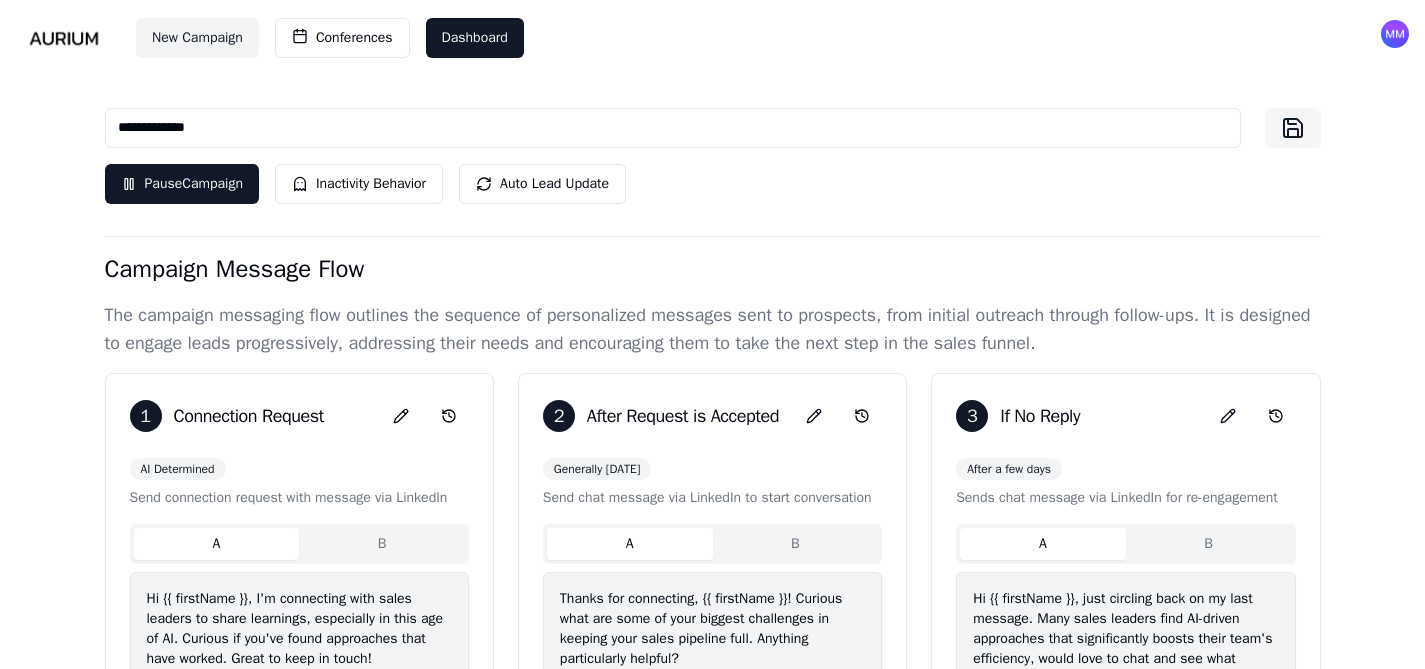 click 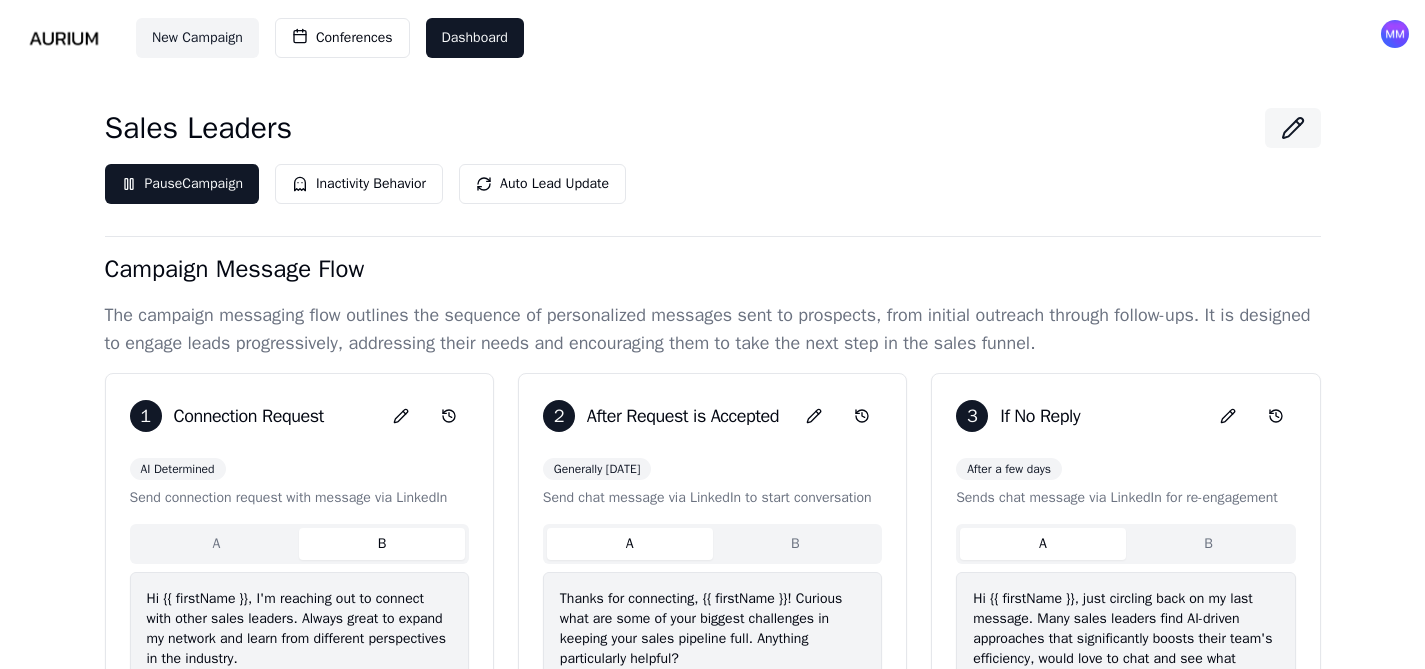 click on "B" at bounding box center [382, 544] 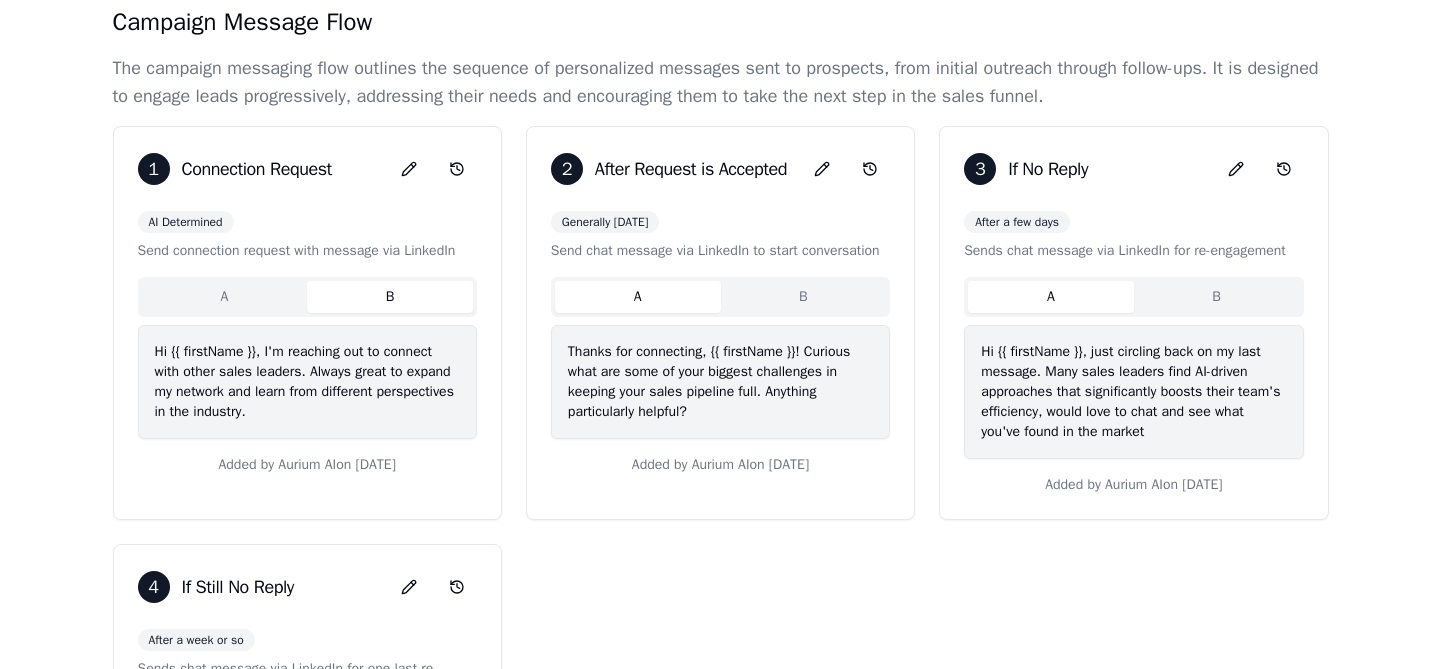 scroll, scrollTop: 262, scrollLeft: 0, axis: vertical 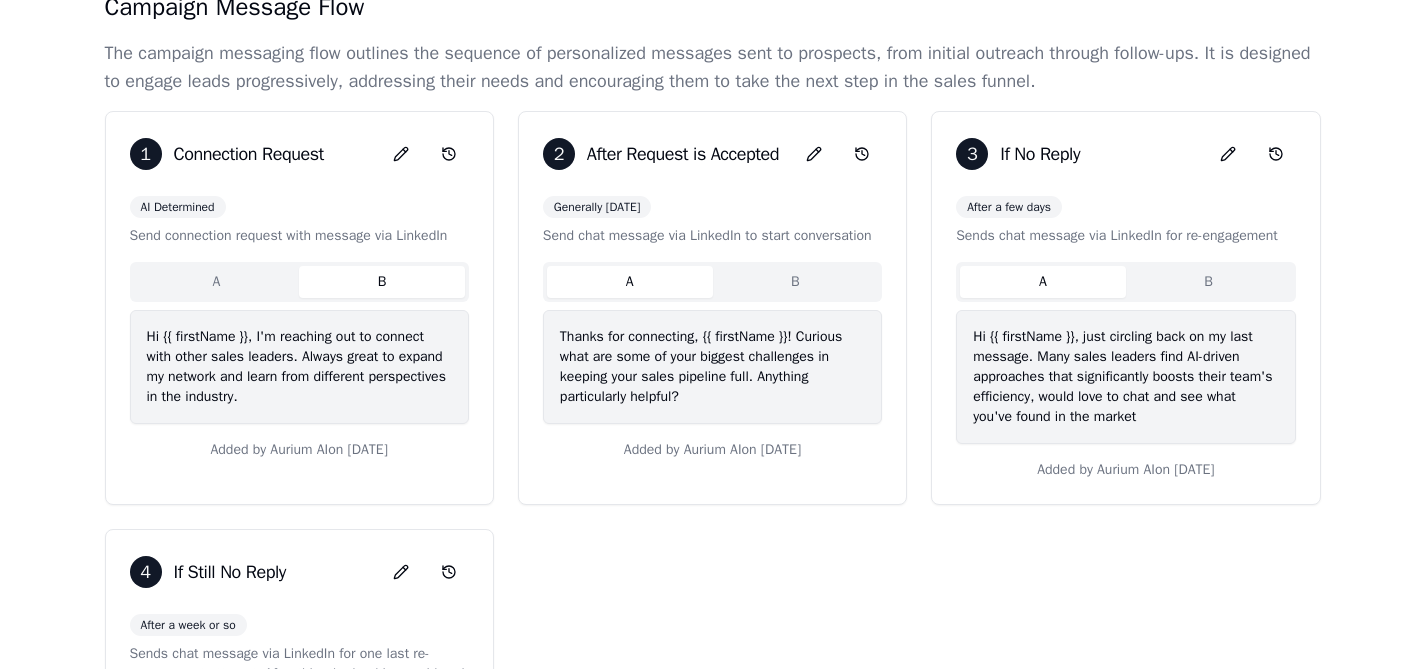 click on "B" at bounding box center [796, 282] 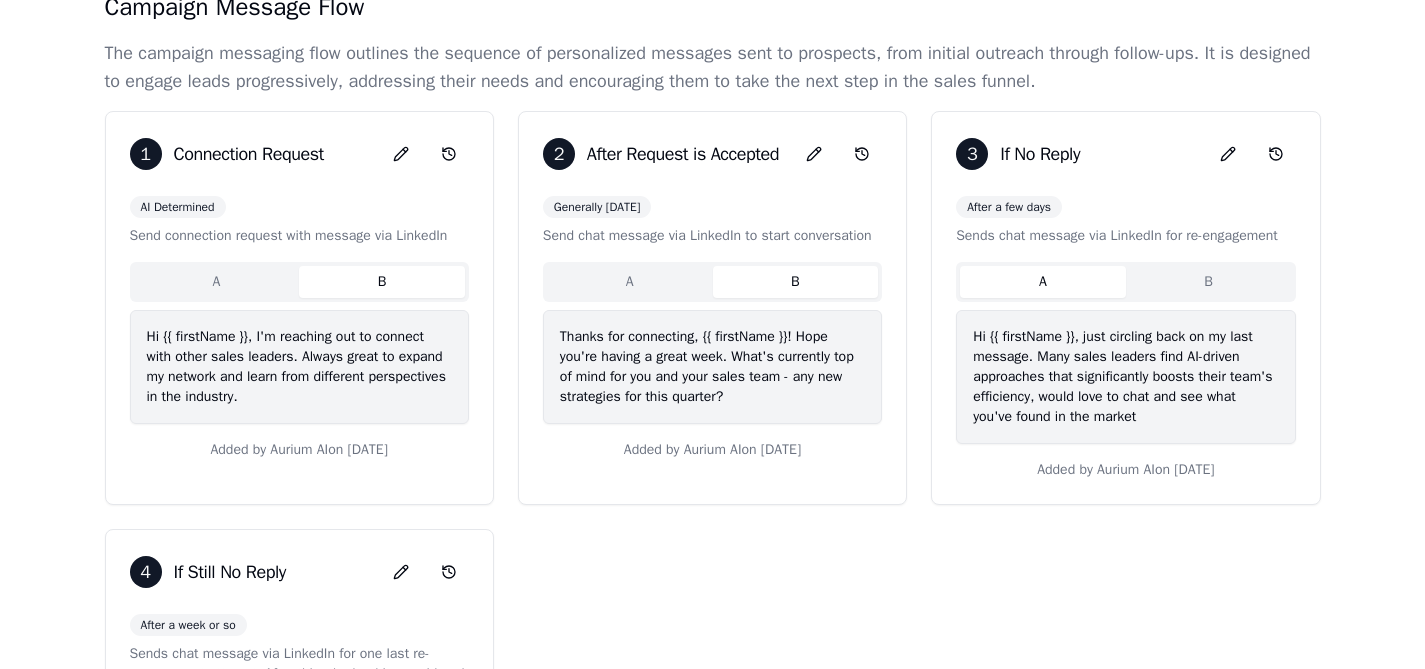 click on "A" at bounding box center (630, 282) 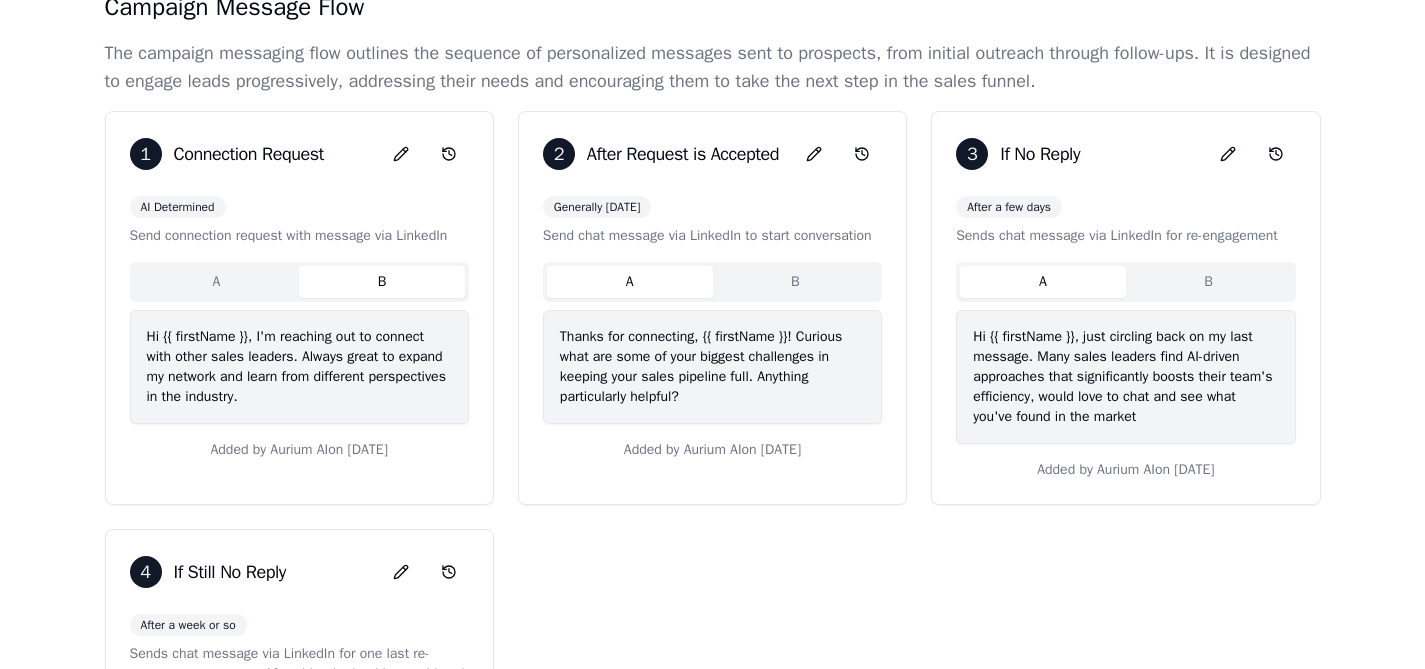 click on "B" at bounding box center [796, 282] 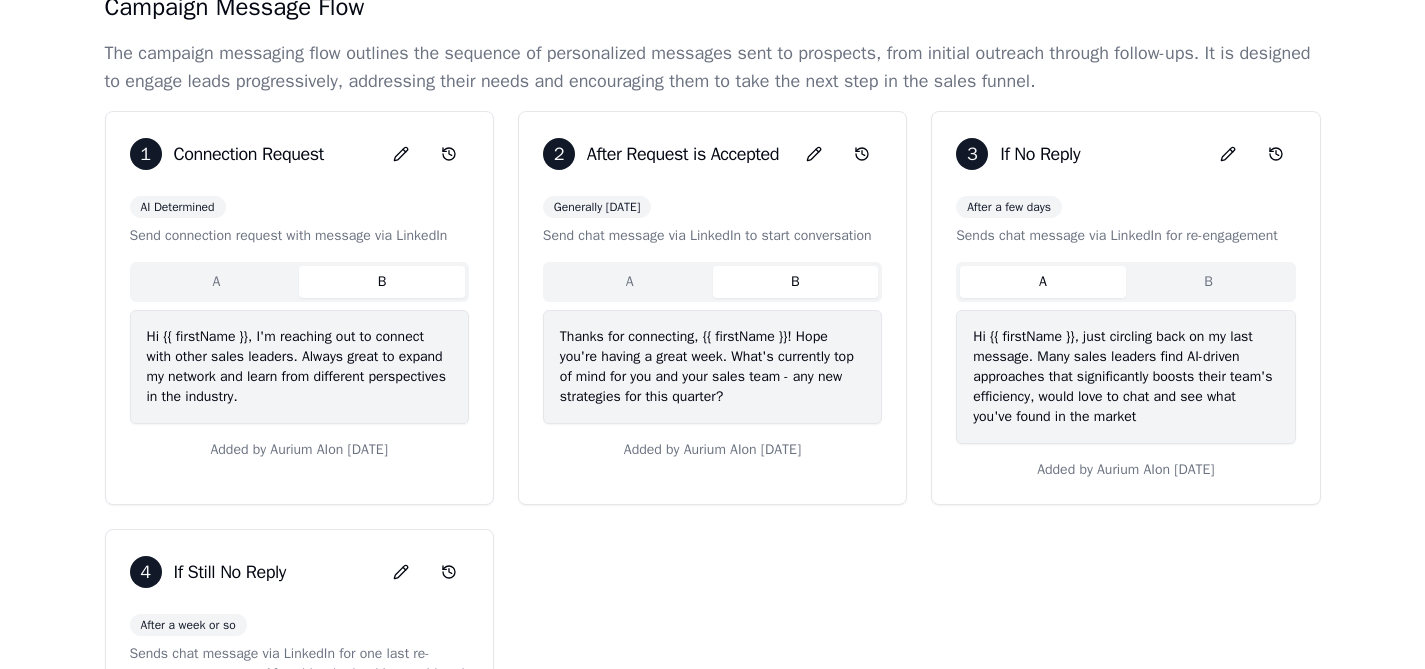 click on "B" at bounding box center [1209, 282] 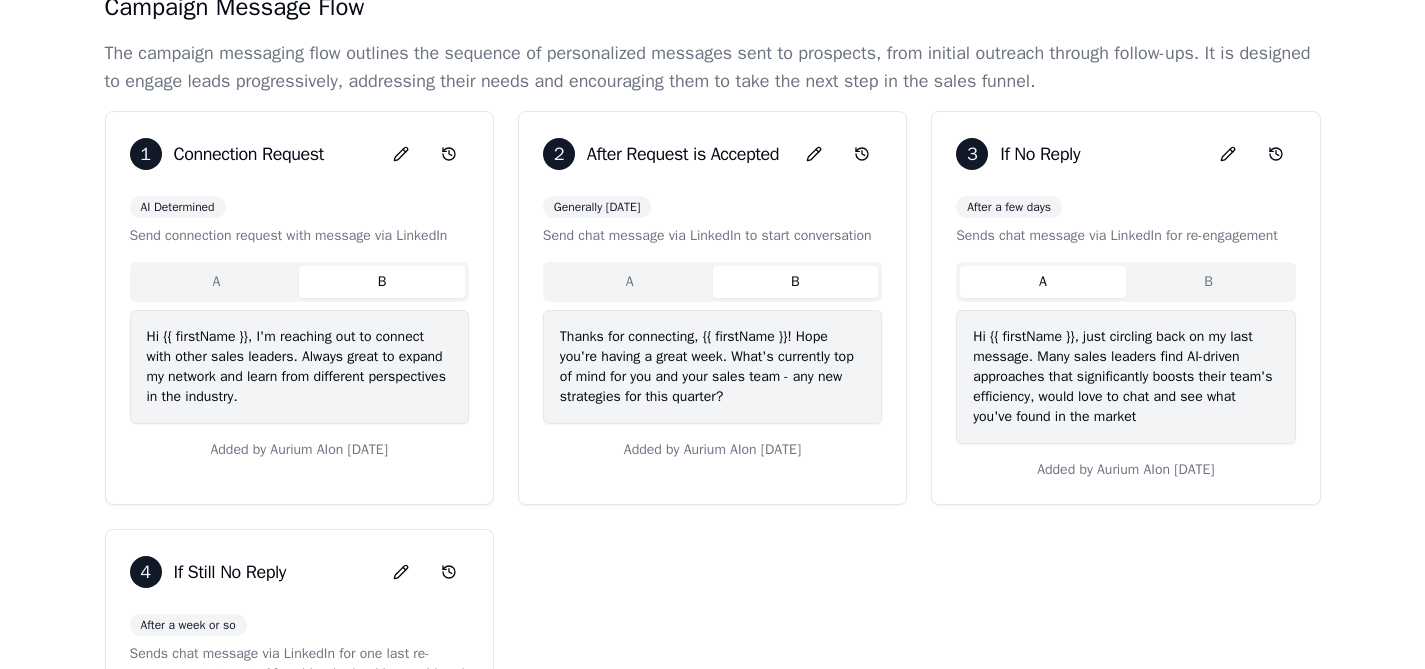 click on "A" at bounding box center (1043, 282) 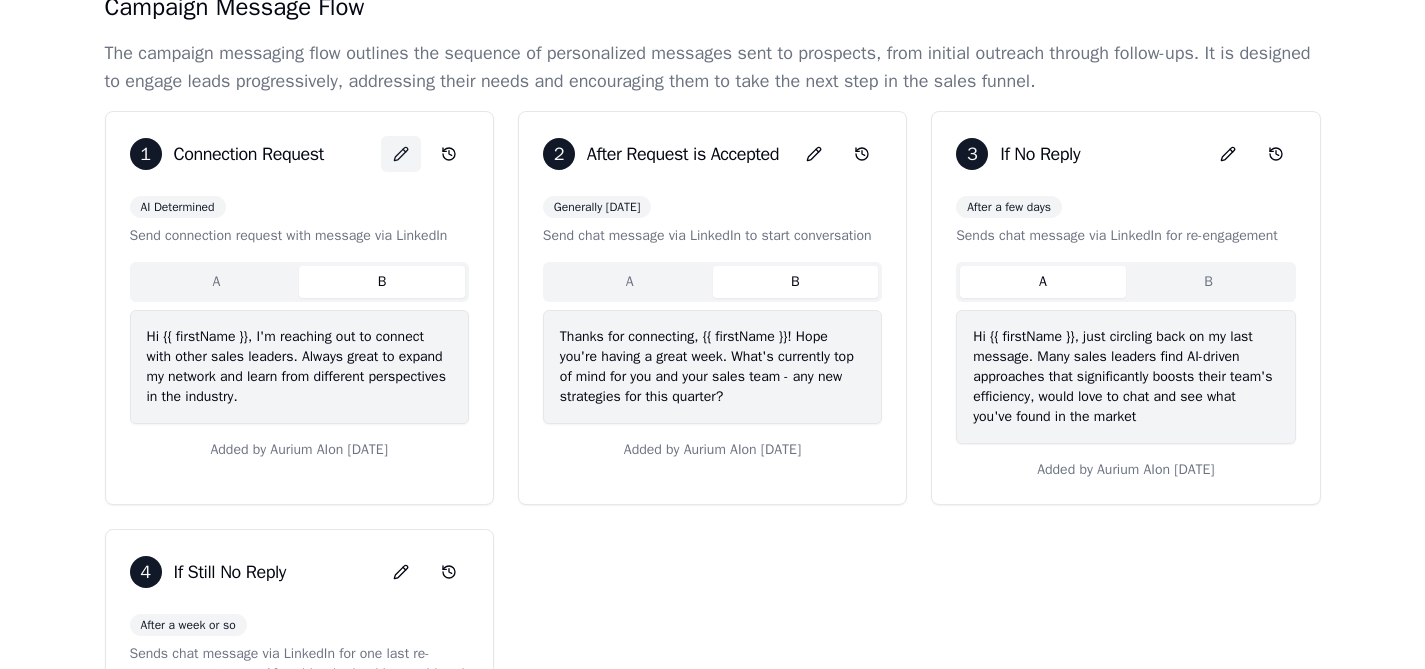 click 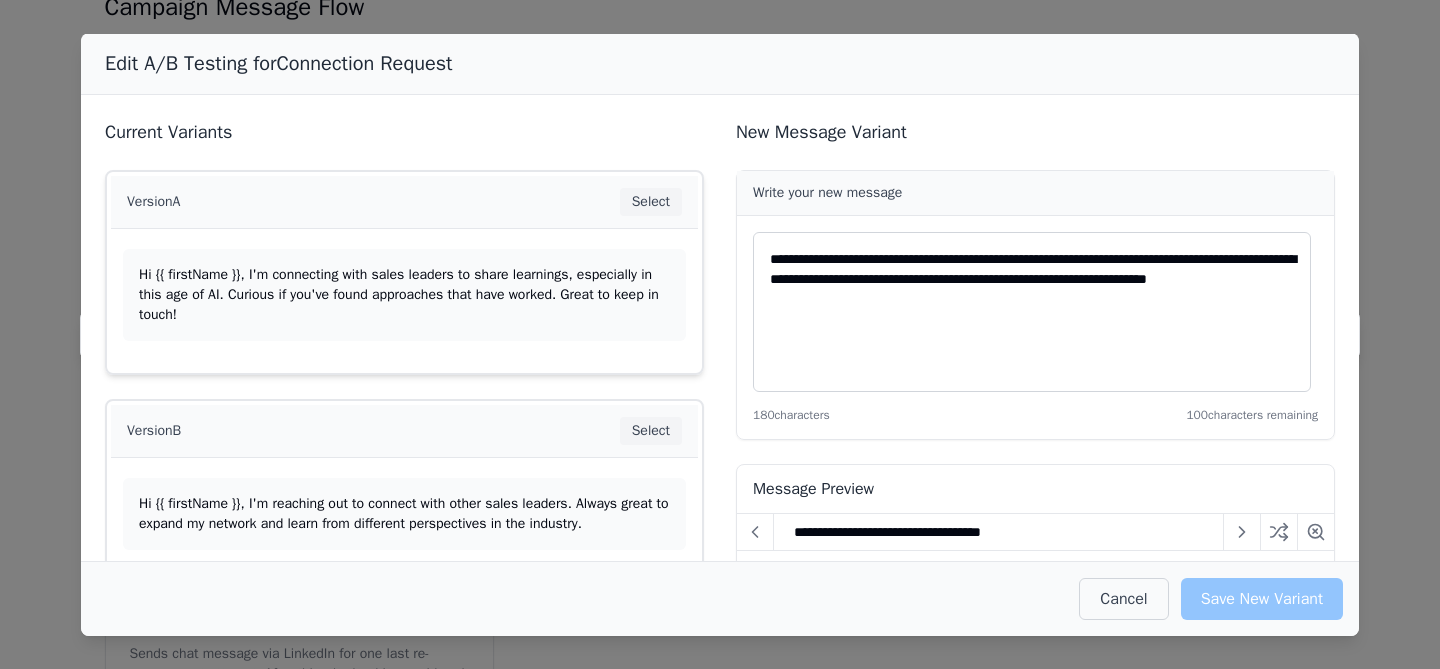 click on "Hi {{ firstName }}, I'm connecting with sales leaders to share learnings, especially in this age of AI. Curious if you've found approaches that have worked. Great to keep in touch!" at bounding box center [404, 295] 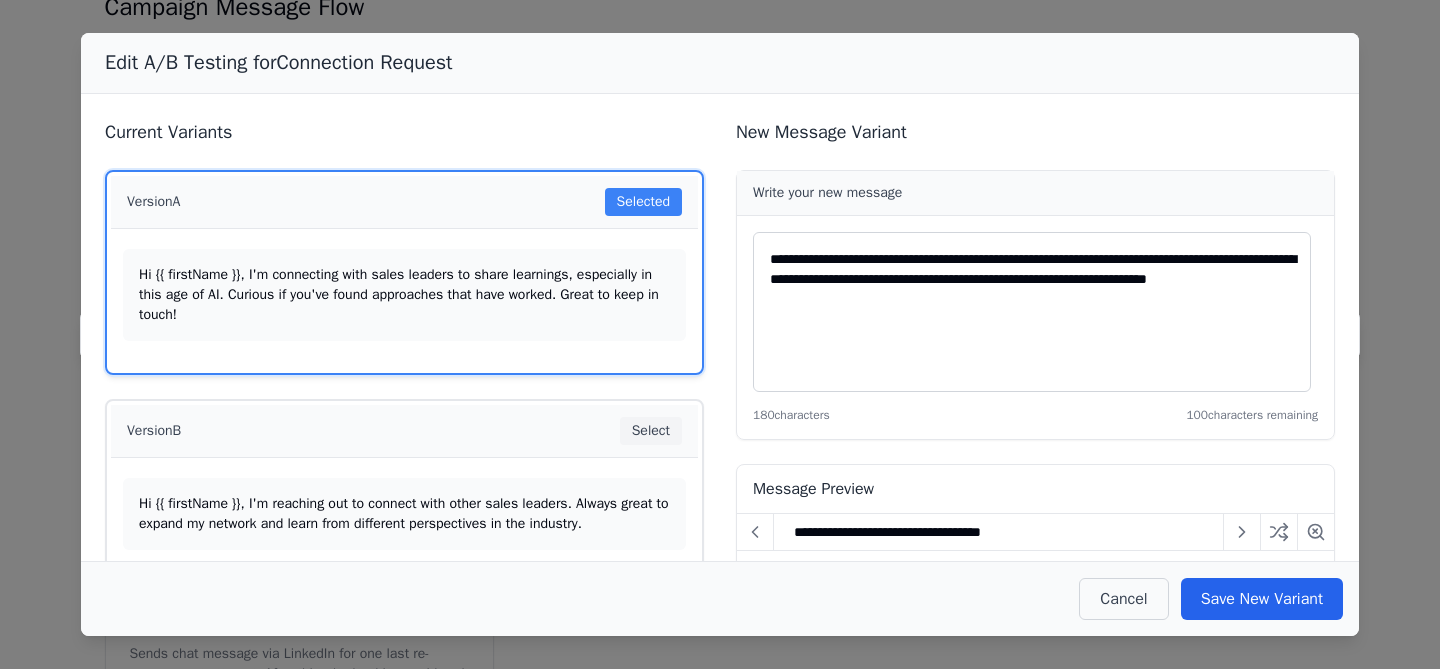 click on "Hi {{ firstName }}, I'm connecting with sales leaders to share learnings, especially in this age of AI. Curious if you've found approaches that have worked. Great to keep in touch!" at bounding box center [404, 295] 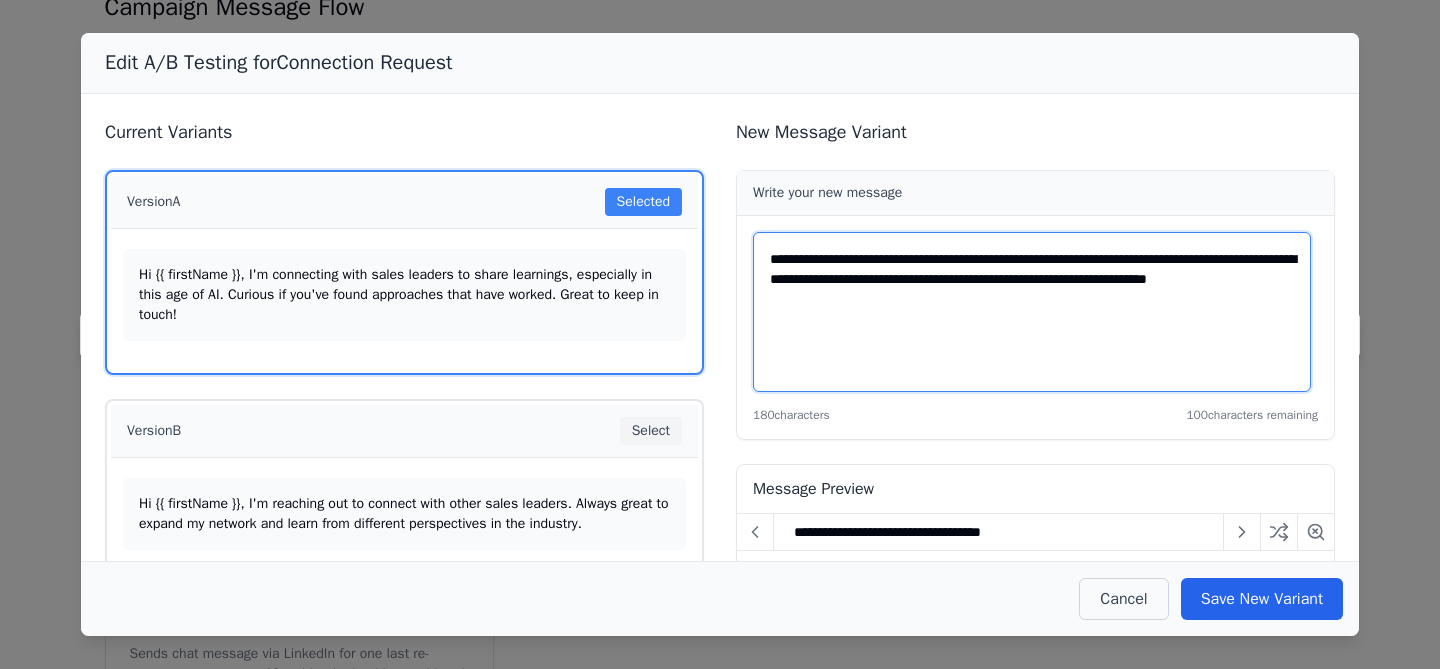 click on "**********" at bounding box center [1032, 312] 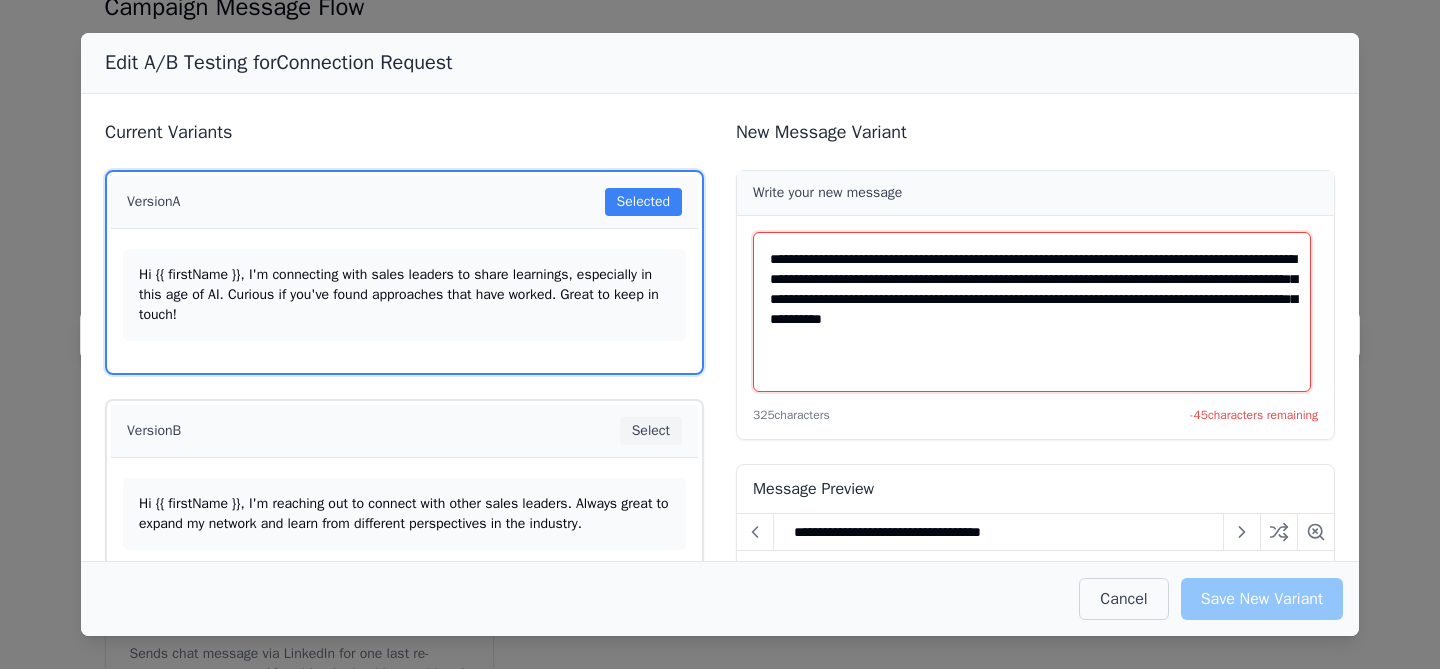 click on "**********" at bounding box center (1032, 312) 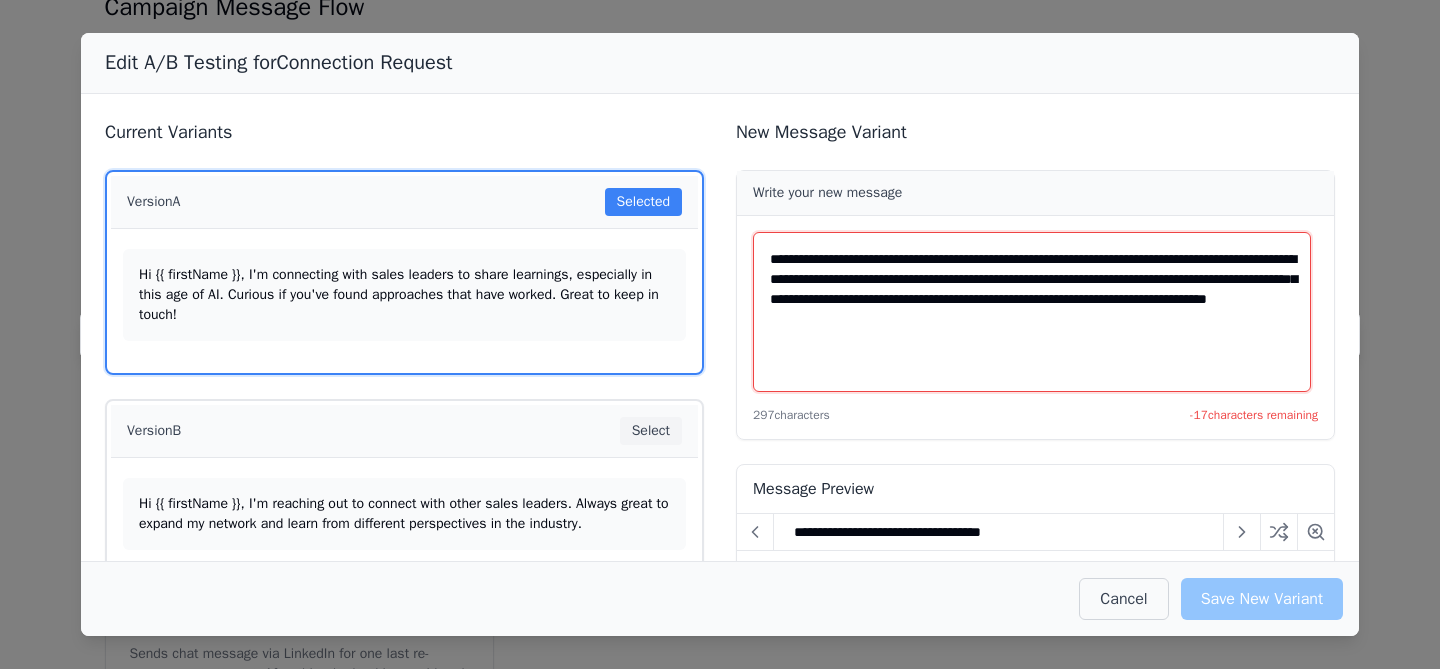 click on "**********" at bounding box center (1032, 312) 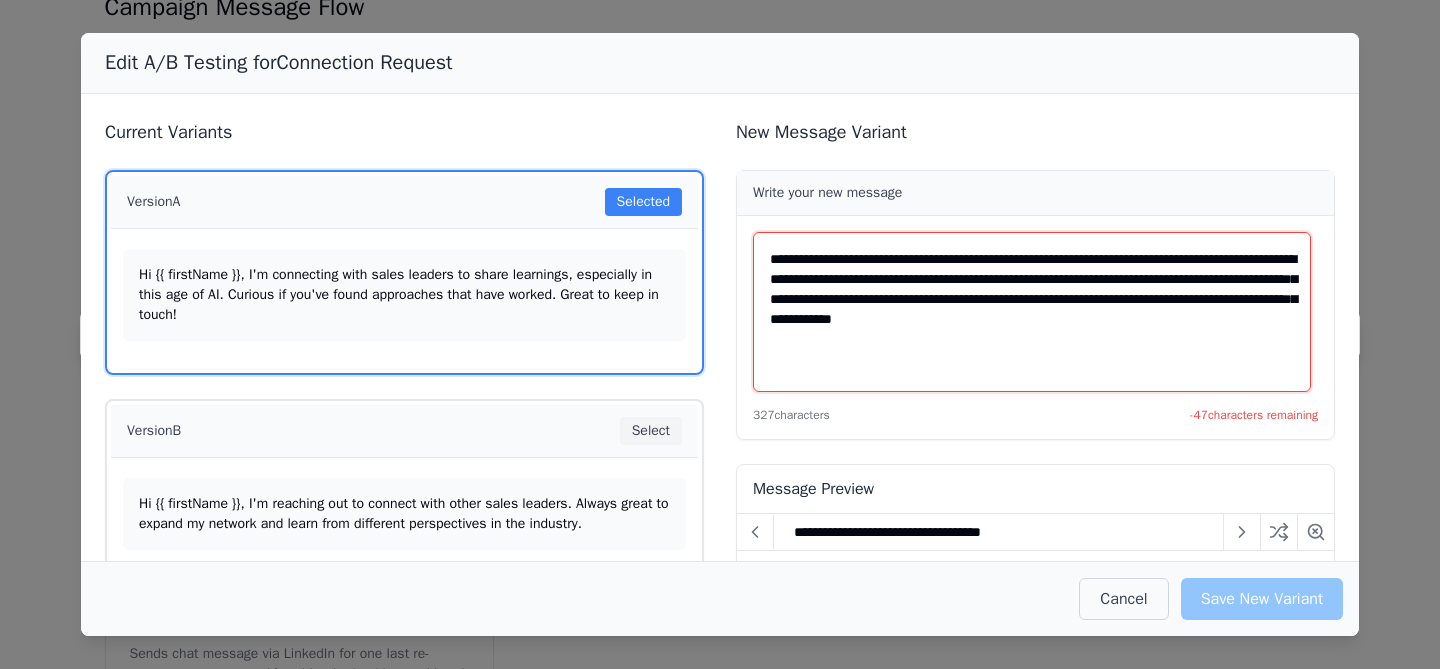 click on "**********" at bounding box center (1032, 312) 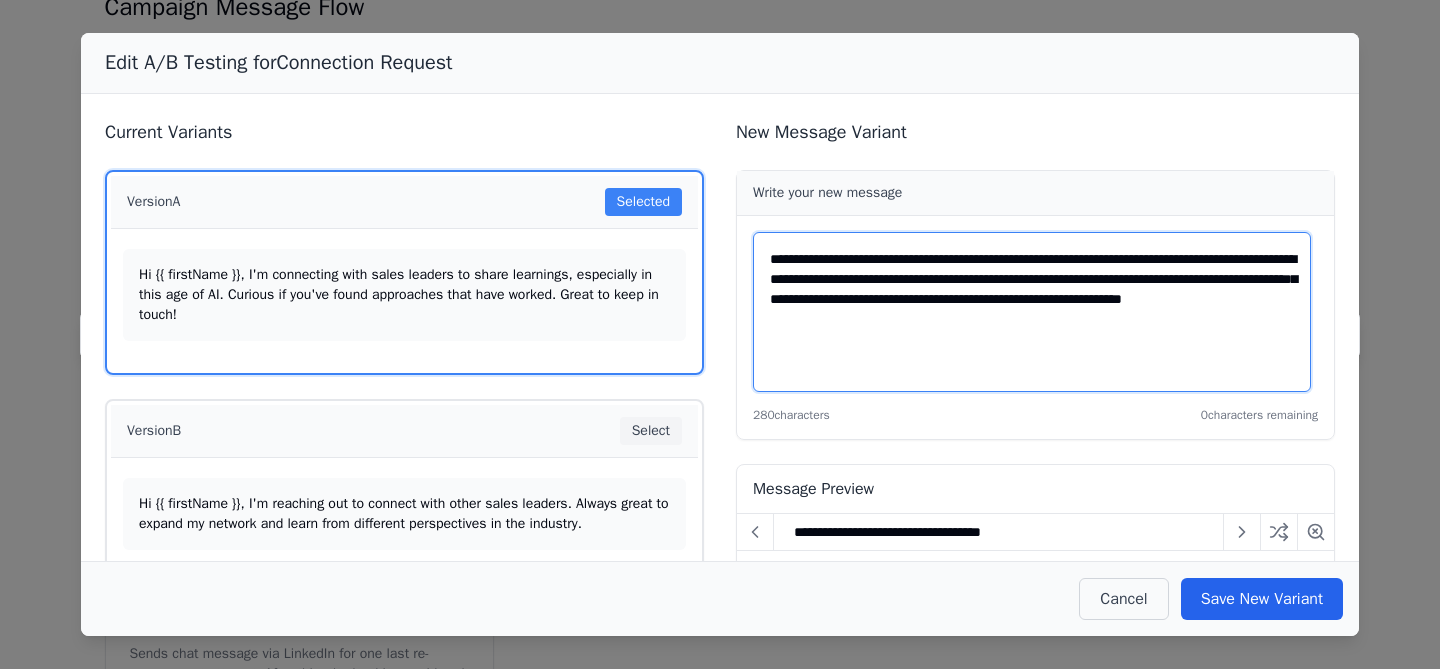 click on "**********" at bounding box center (1032, 312) 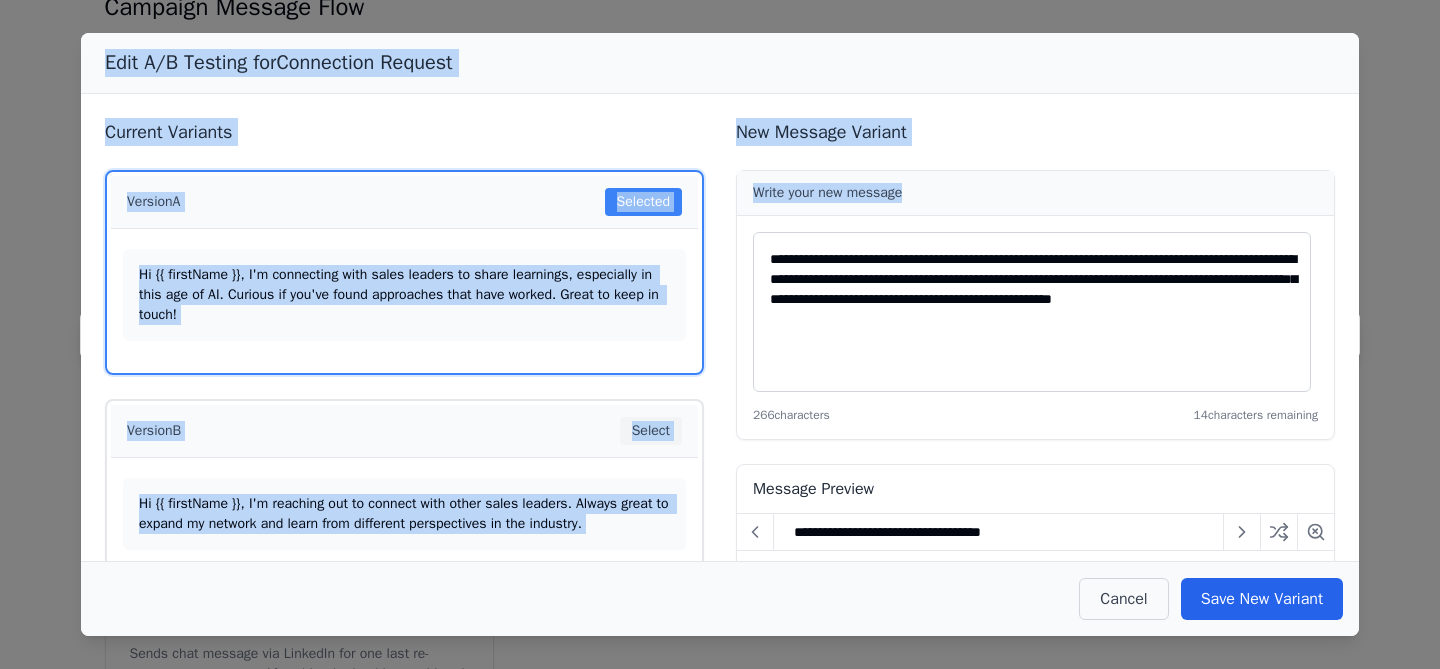 drag, startPoint x: 1358, startPoint y: 241, endPoint x: 1367, endPoint y: 287, distance: 46.872166 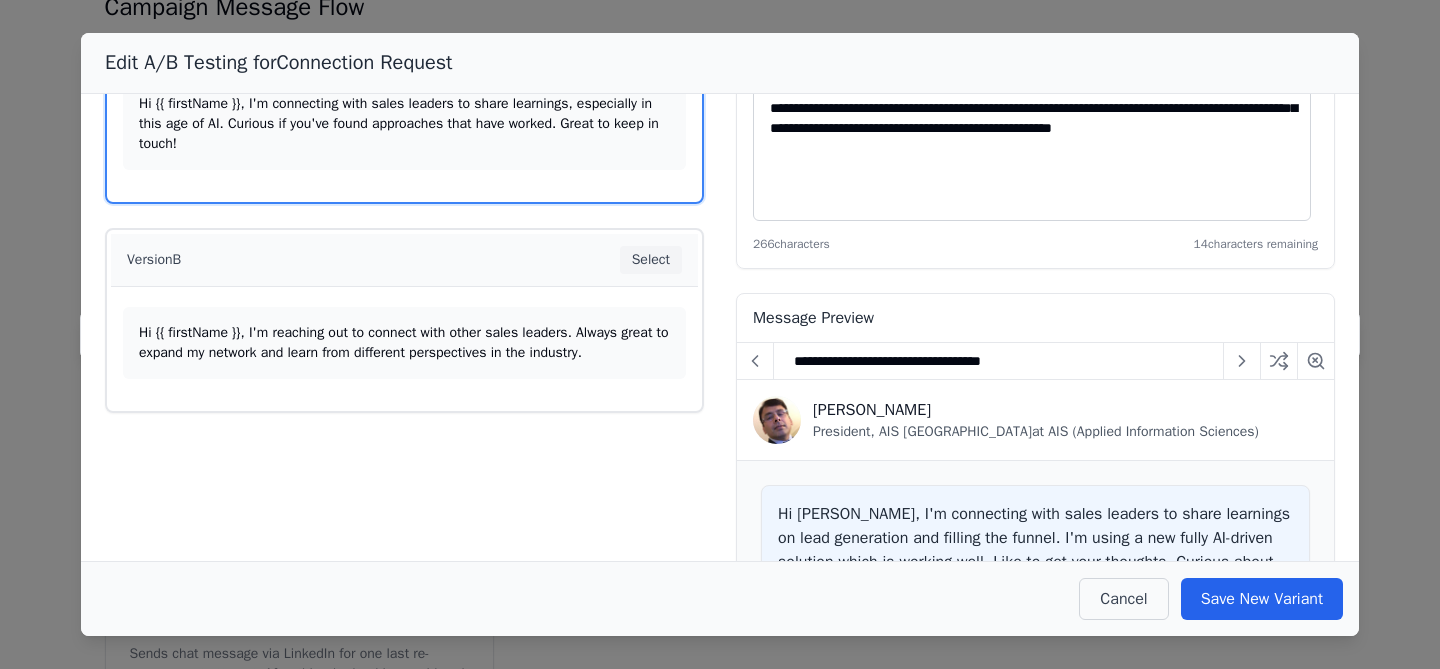 scroll, scrollTop: 174, scrollLeft: 0, axis: vertical 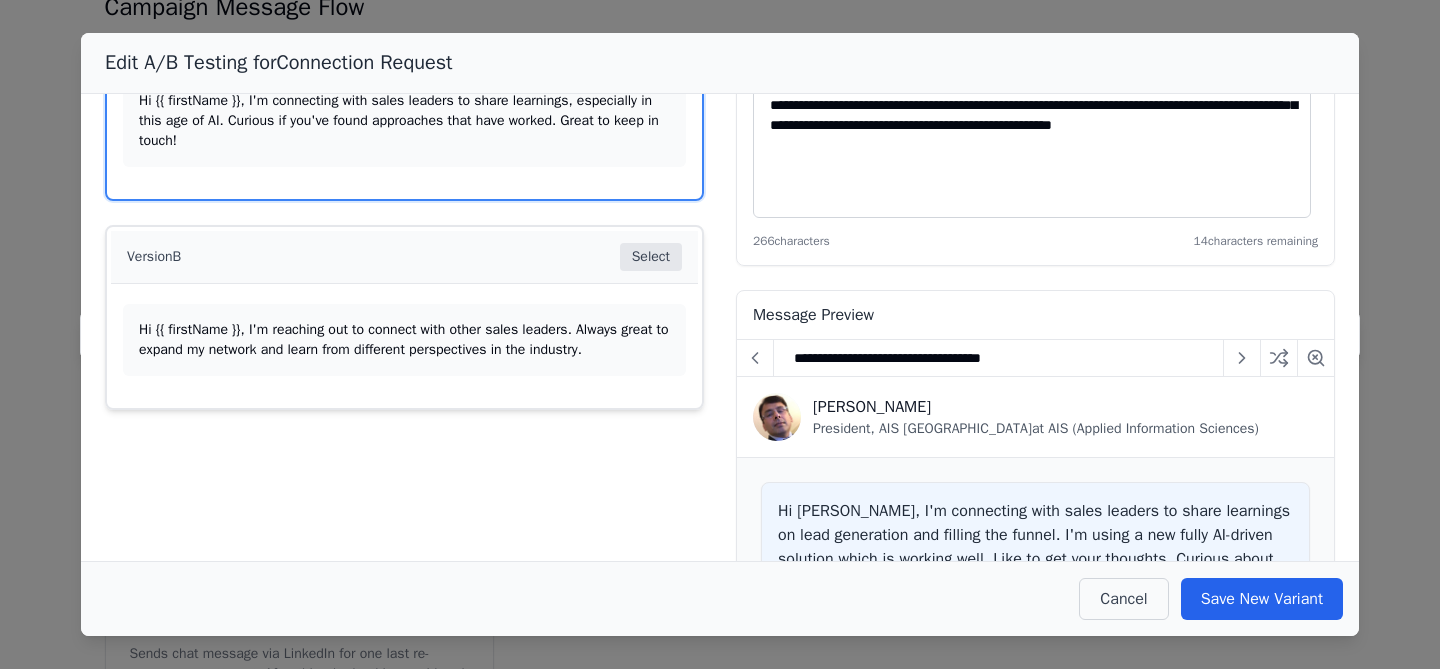 click on "Select" at bounding box center (651, 257) 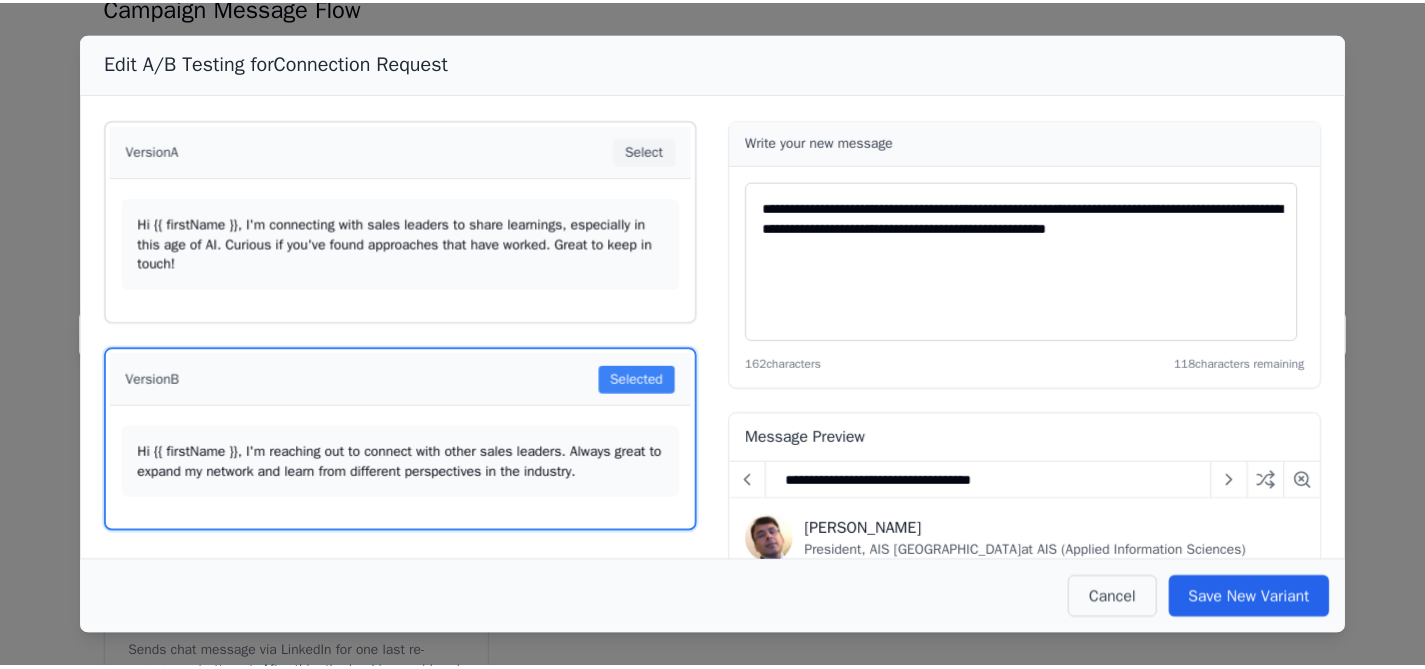 scroll, scrollTop: 52, scrollLeft: 0, axis: vertical 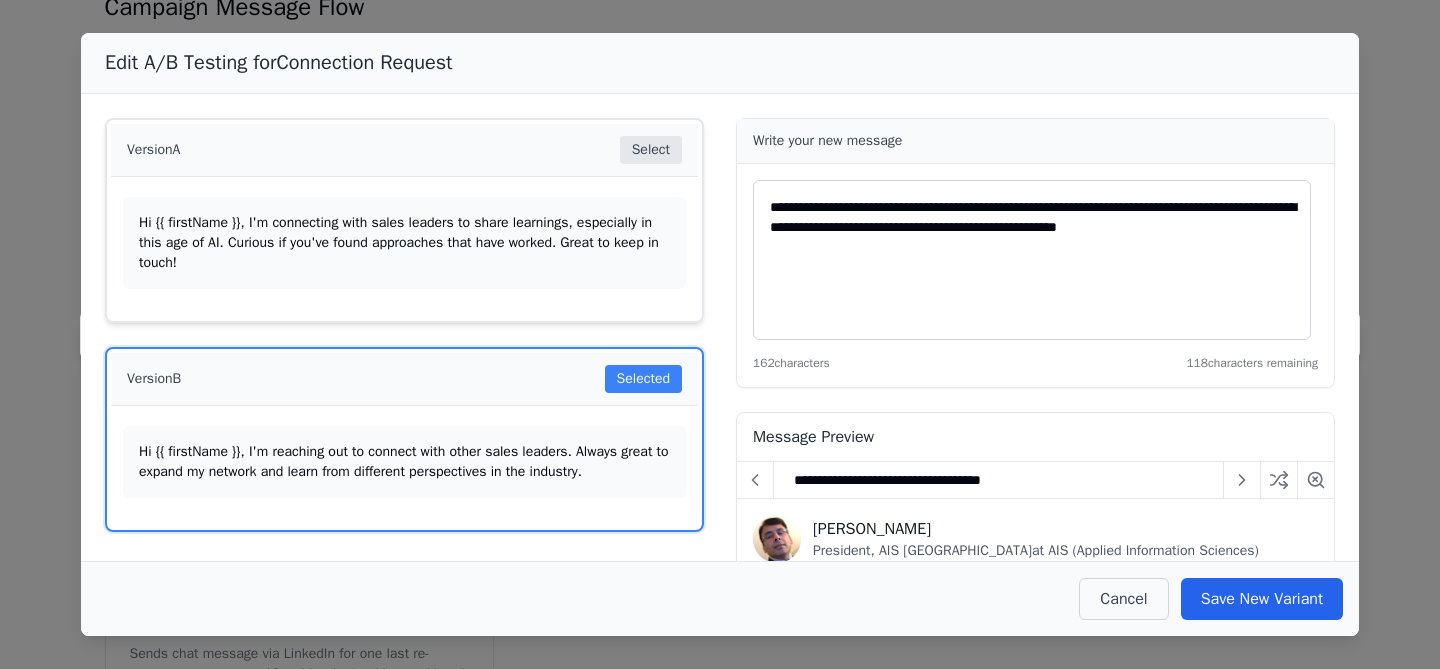 click on "Select" at bounding box center [651, 150] 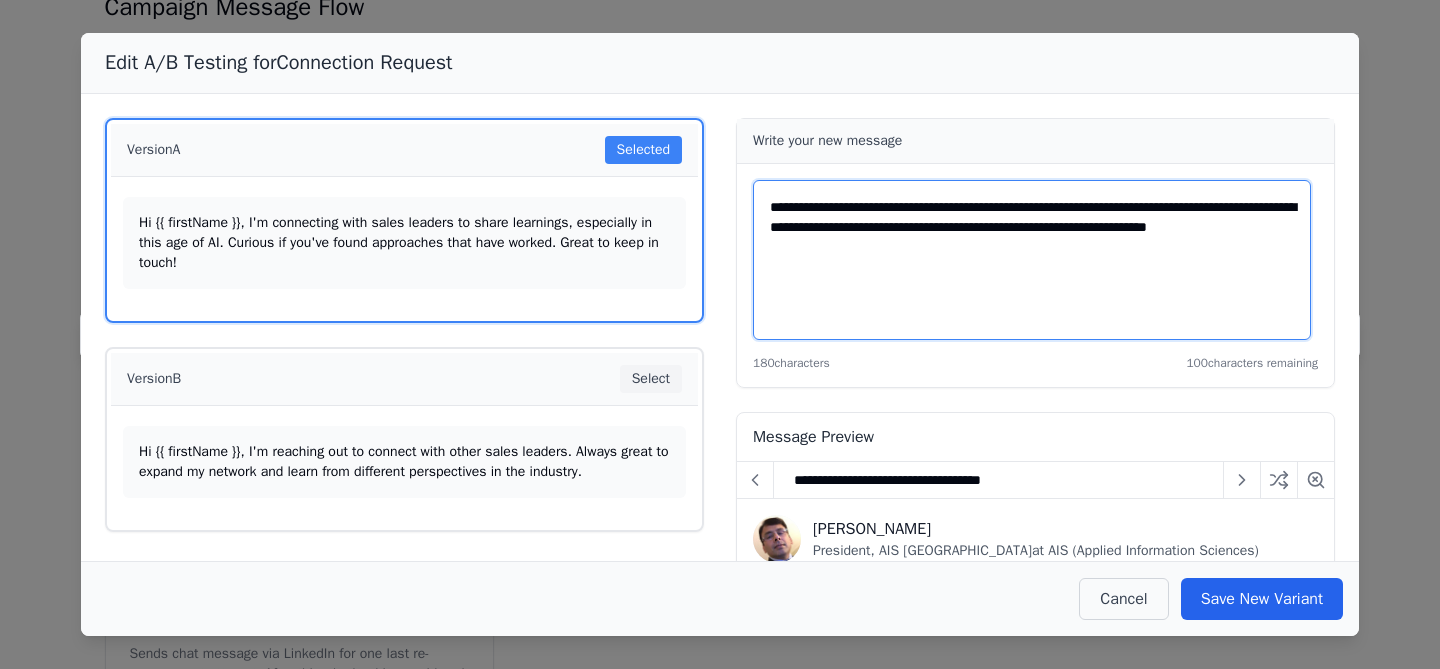 click on "**********" at bounding box center (1032, 260) 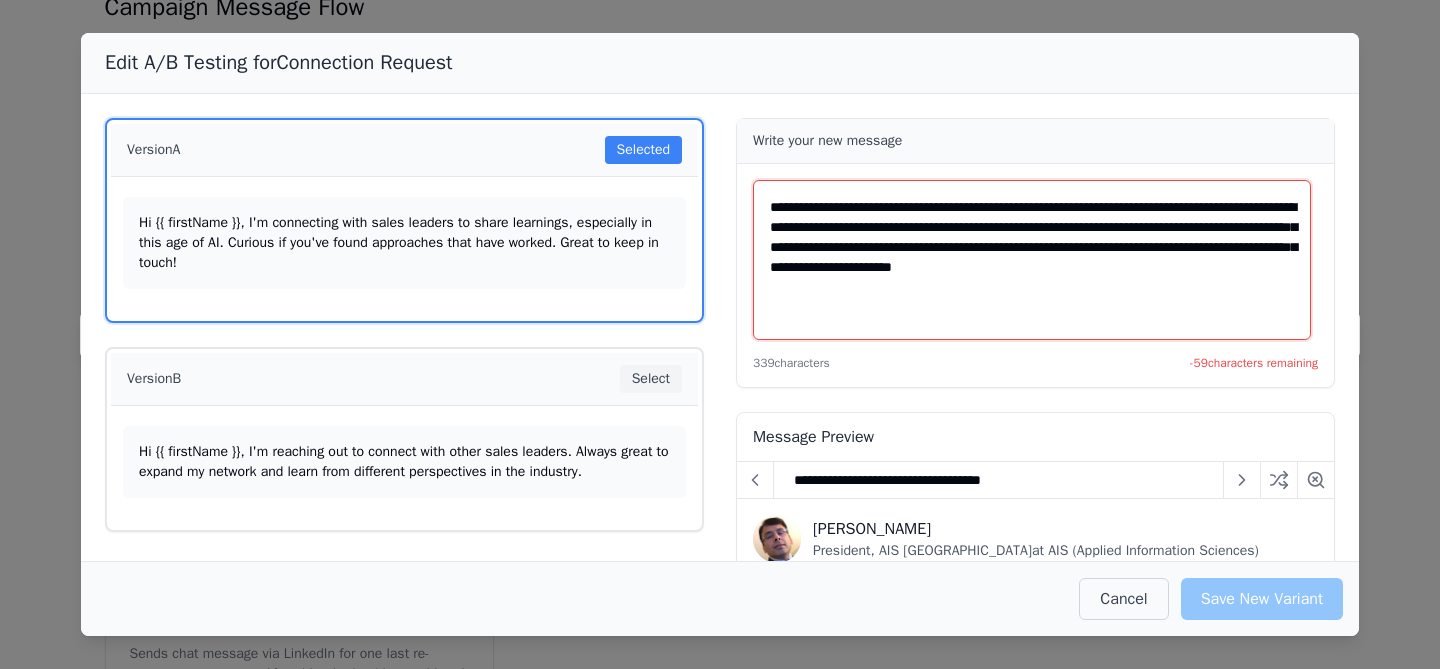click on "**********" at bounding box center (1032, 260) 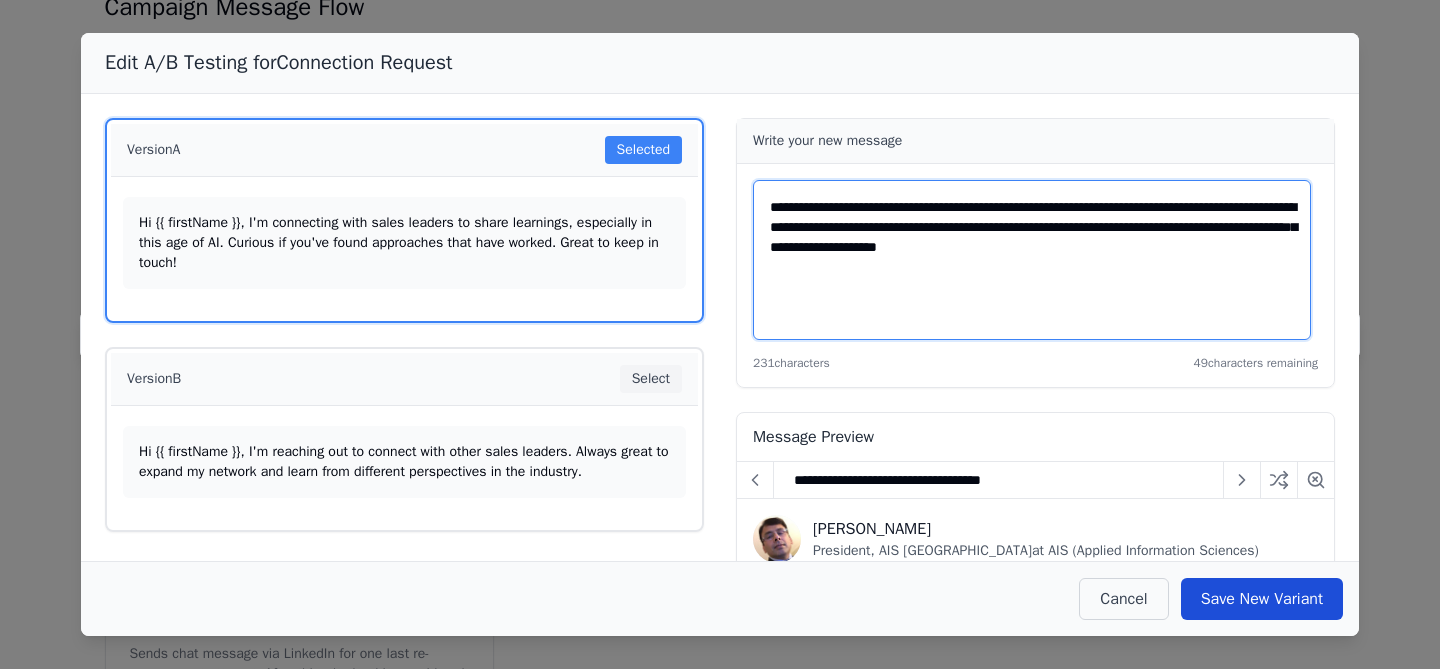 type on "**********" 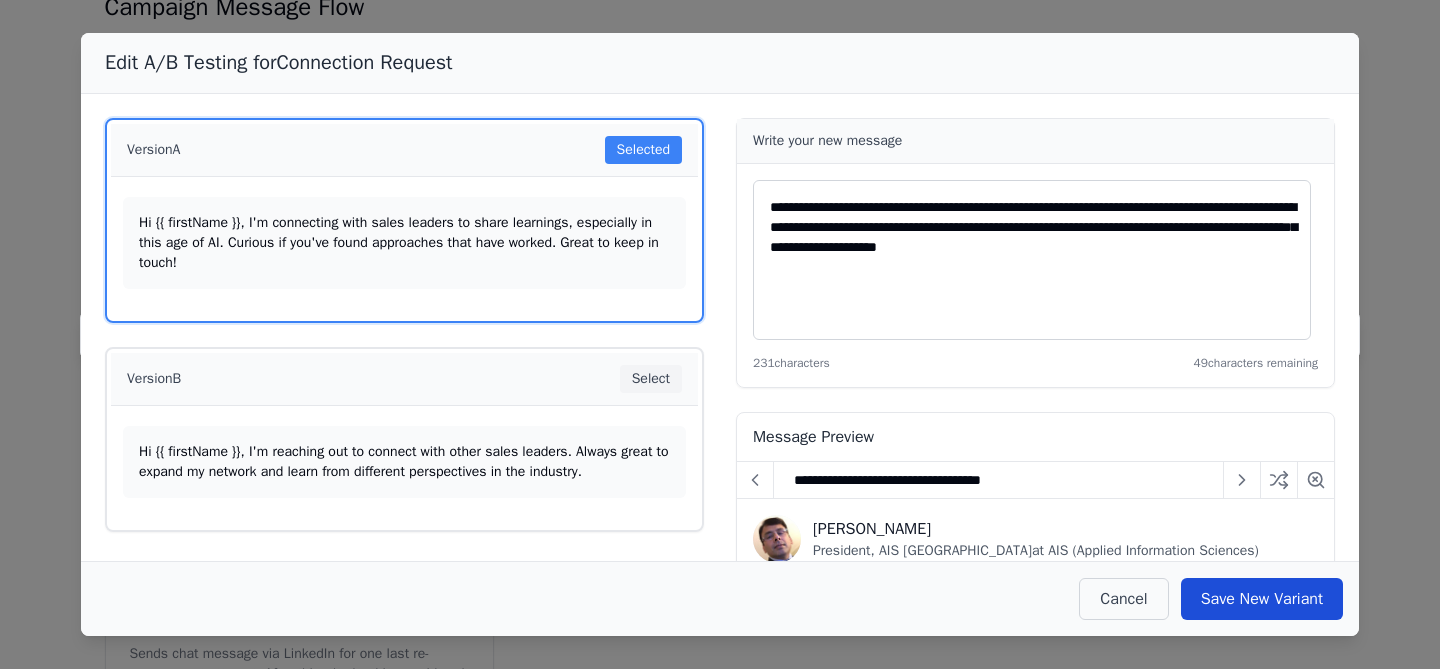 click on "Save New Variant" at bounding box center [1262, 599] 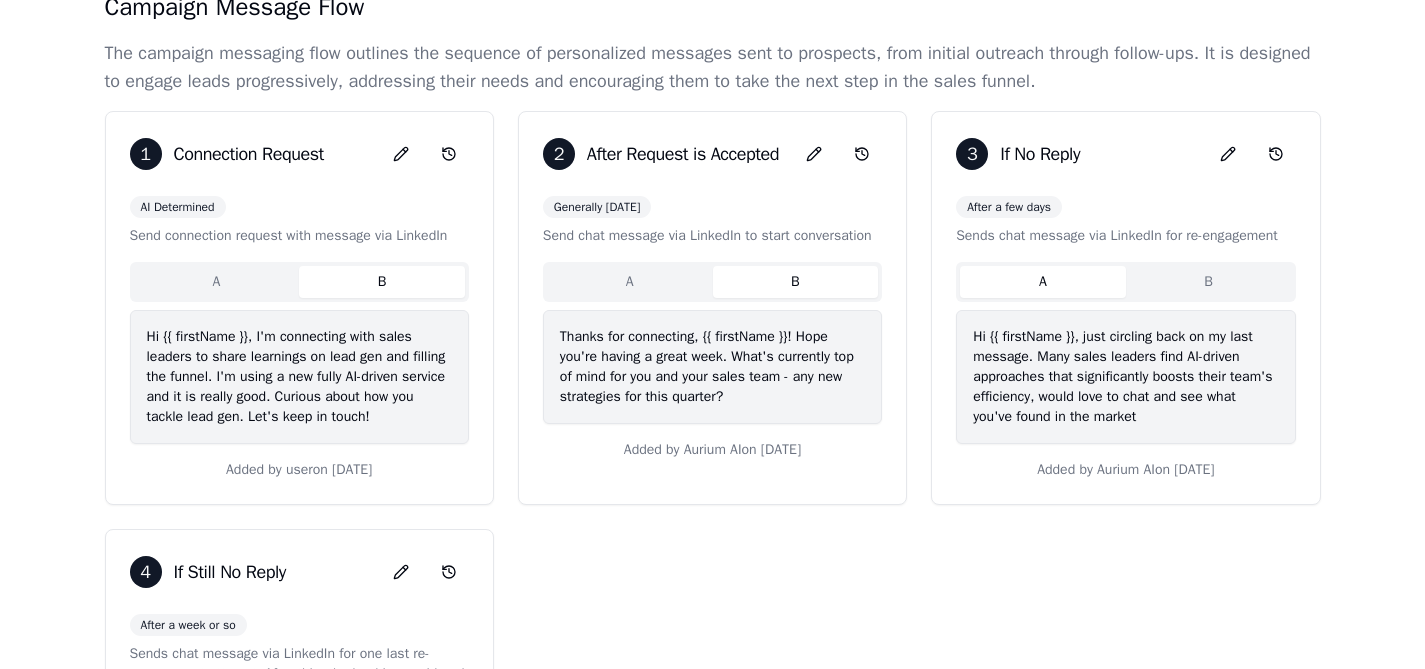 click on "B" at bounding box center [382, 282] 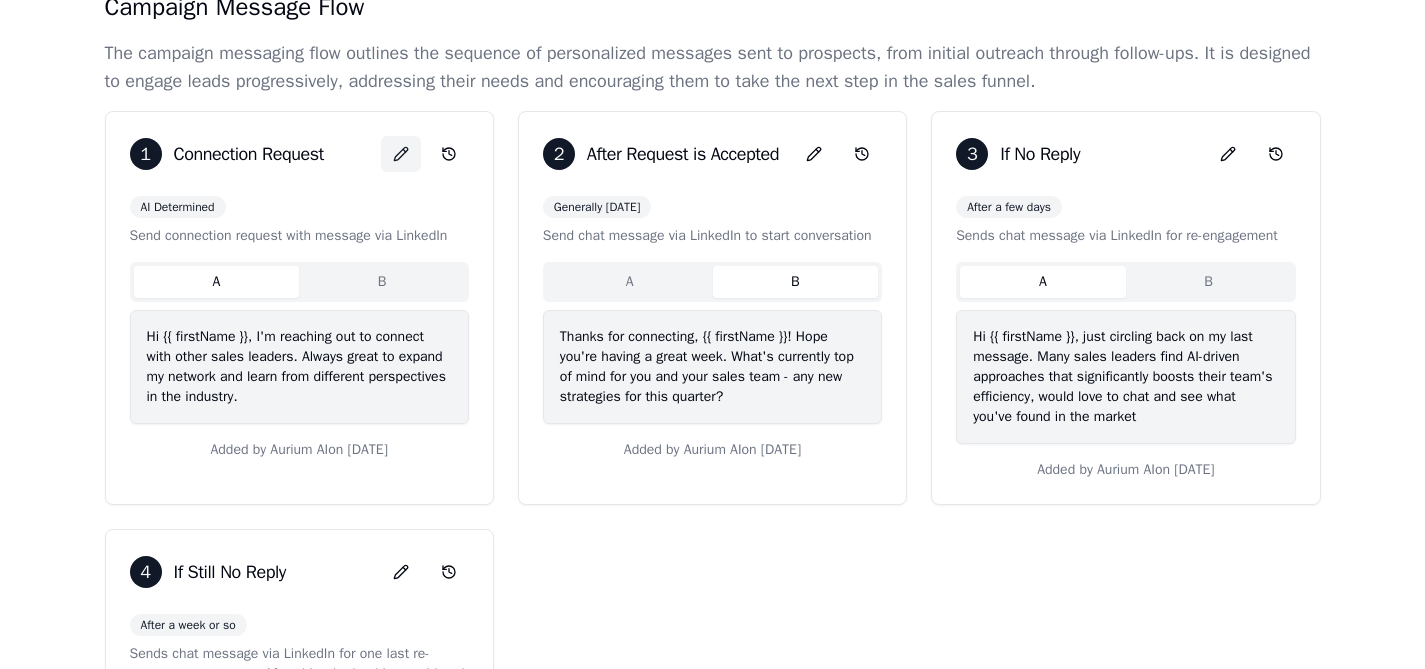 click 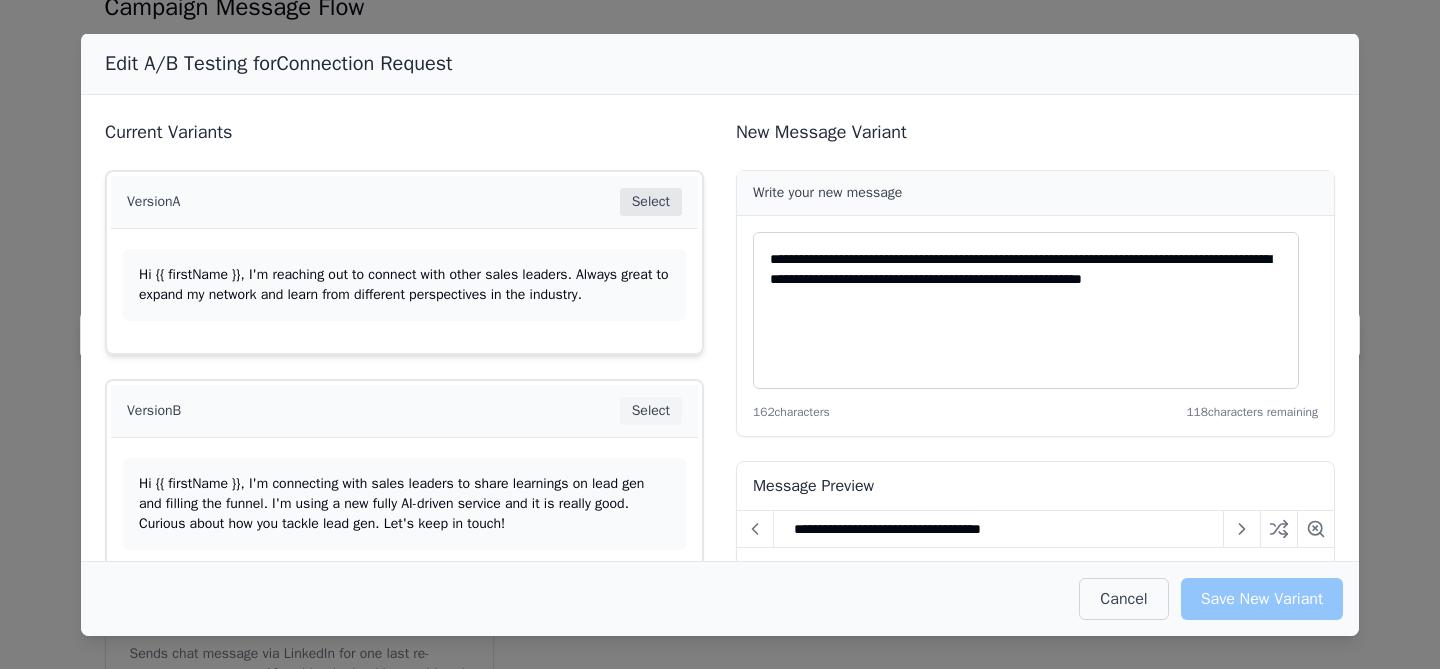 click on "Select" at bounding box center (651, 202) 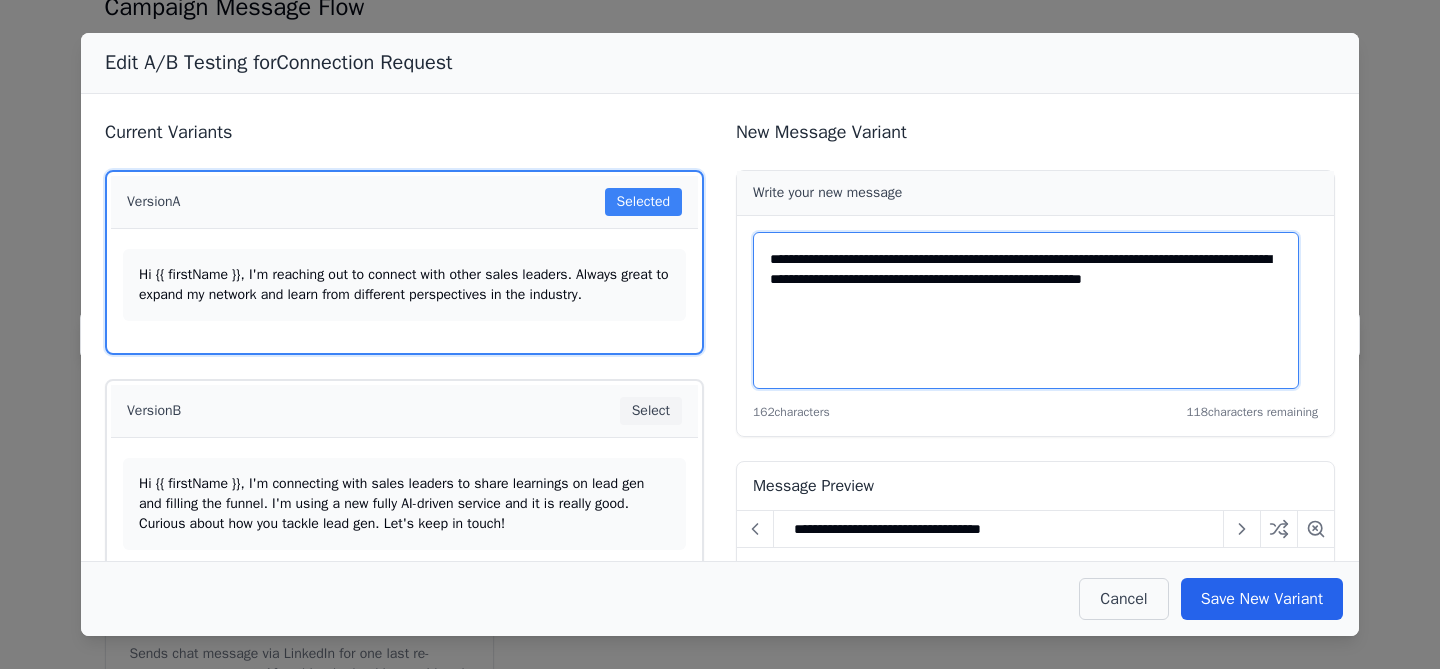 click on "**********" at bounding box center [1026, 310] 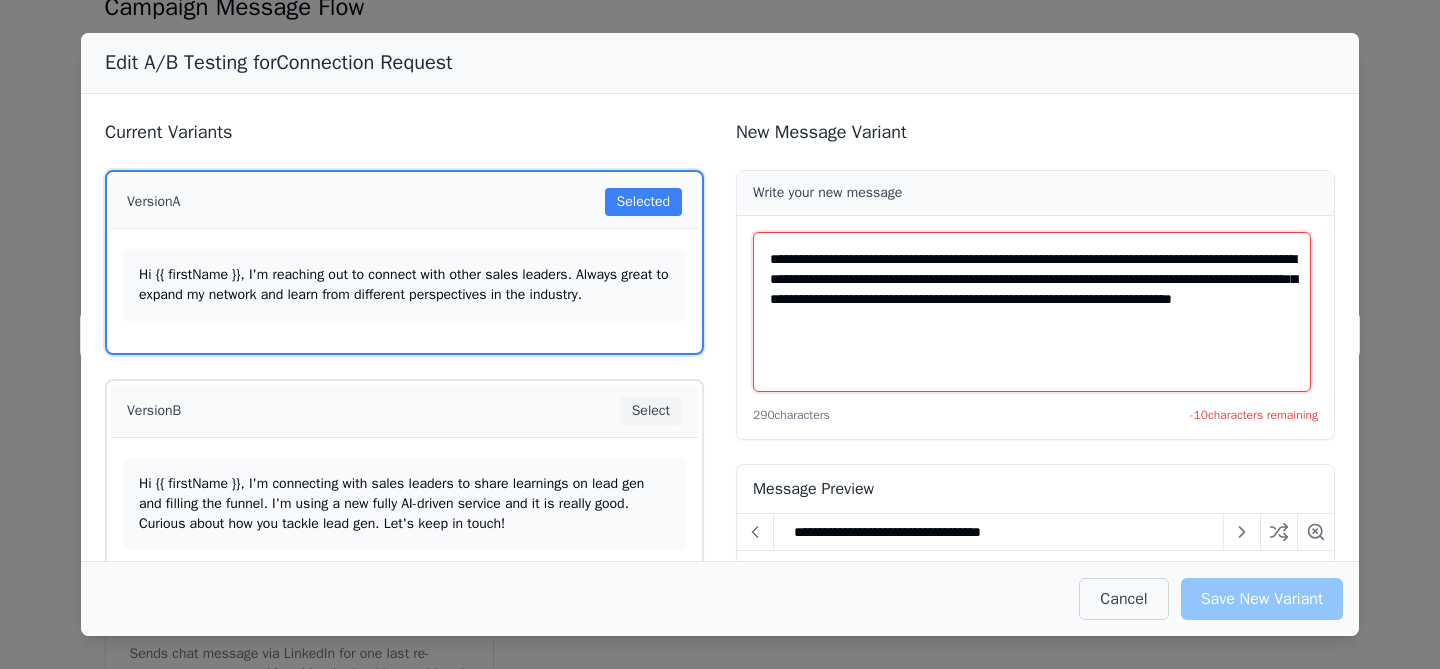 click on "**********" at bounding box center [1032, 312] 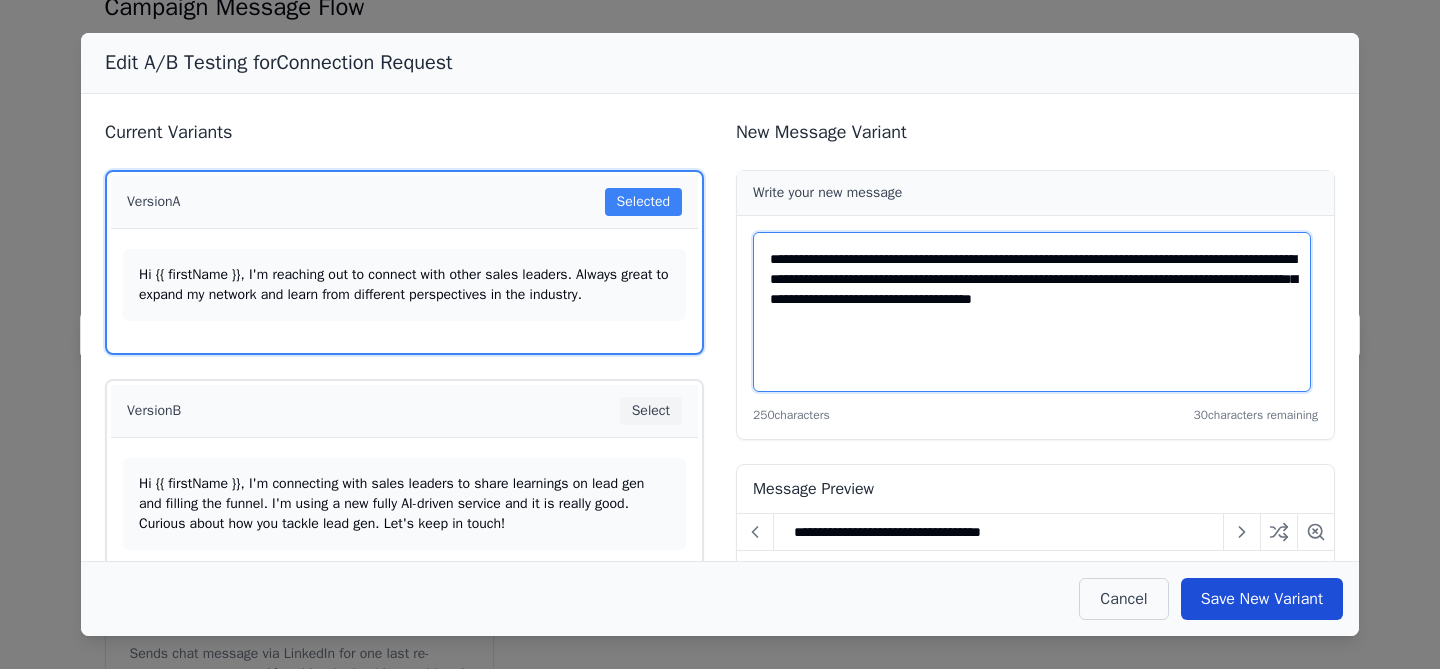 type on "**********" 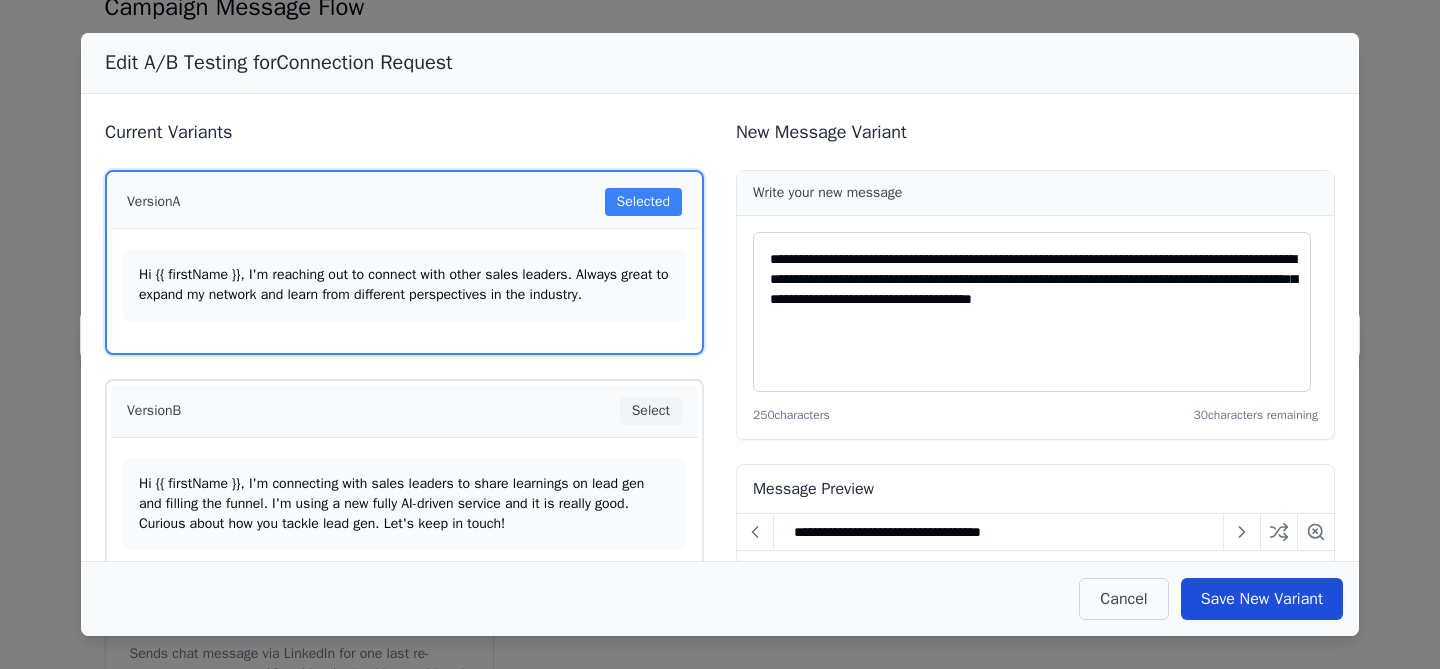click on "Save New Variant" at bounding box center [1262, 599] 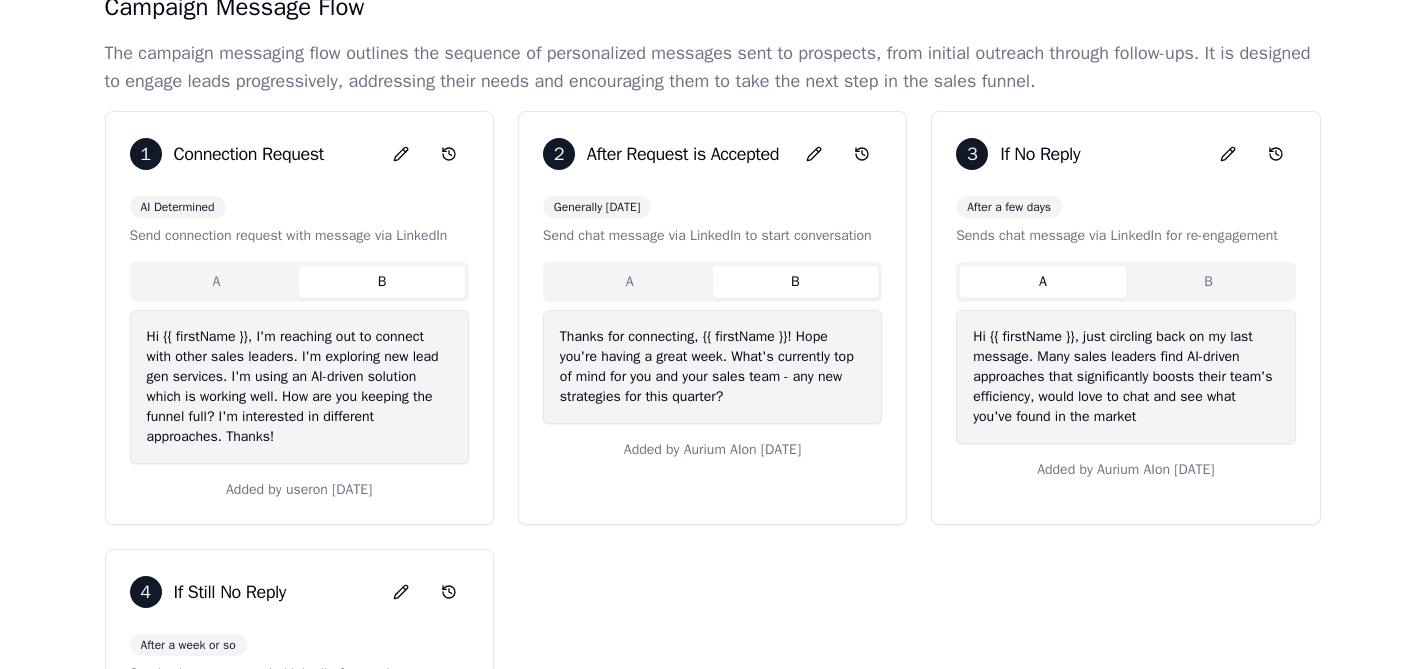 click on "B" at bounding box center (382, 282) 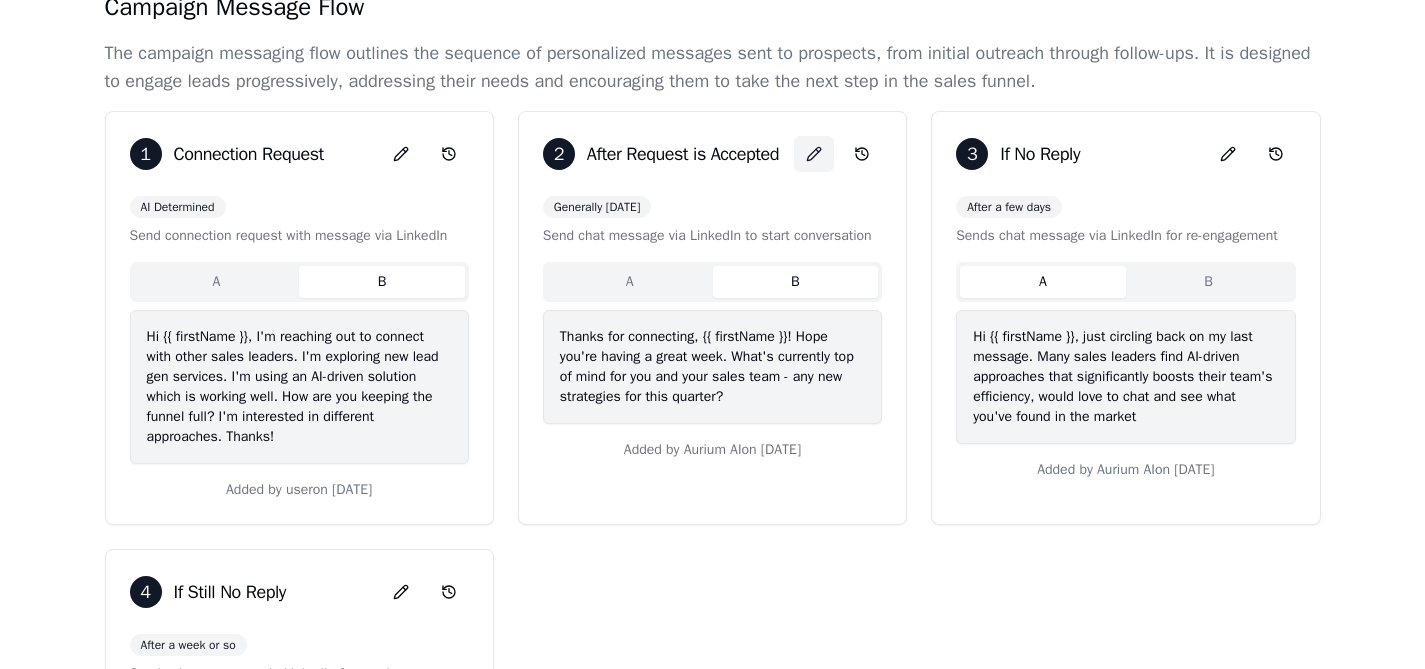 click 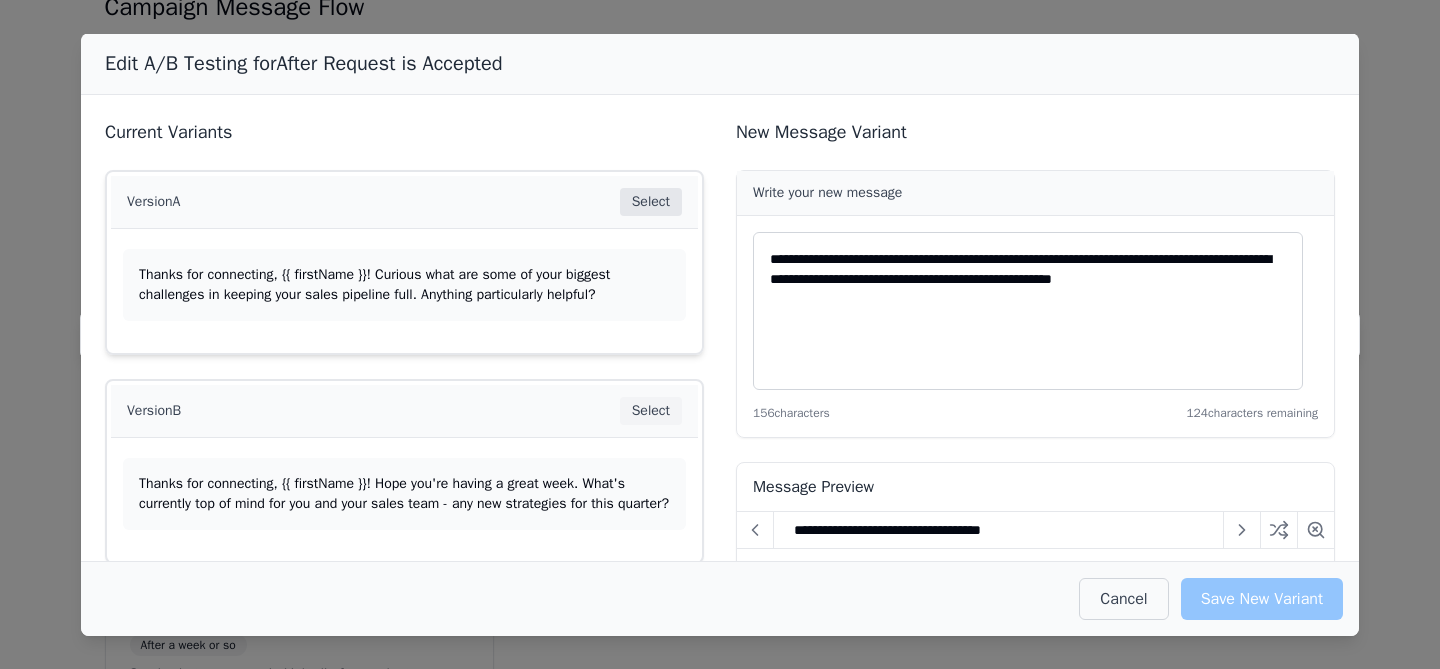 click on "Select" at bounding box center [651, 202] 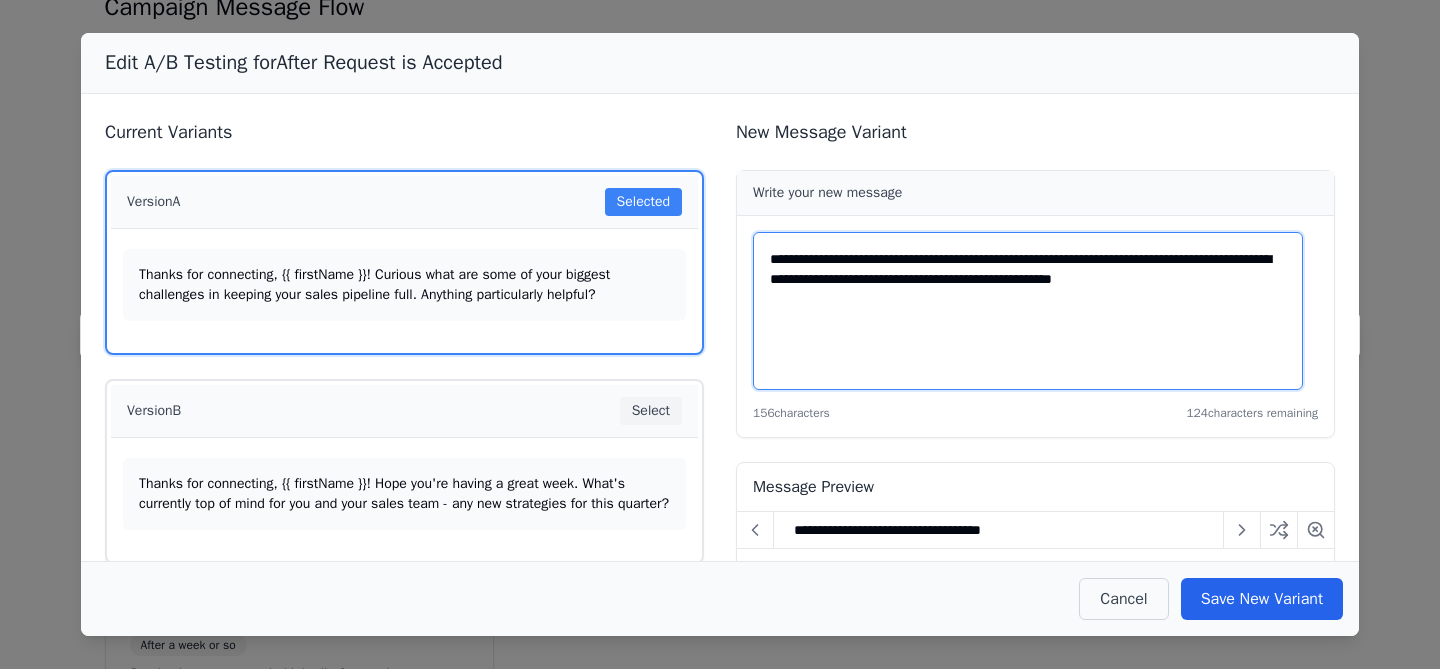 click on "**********" at bounding box center (1028, 311) 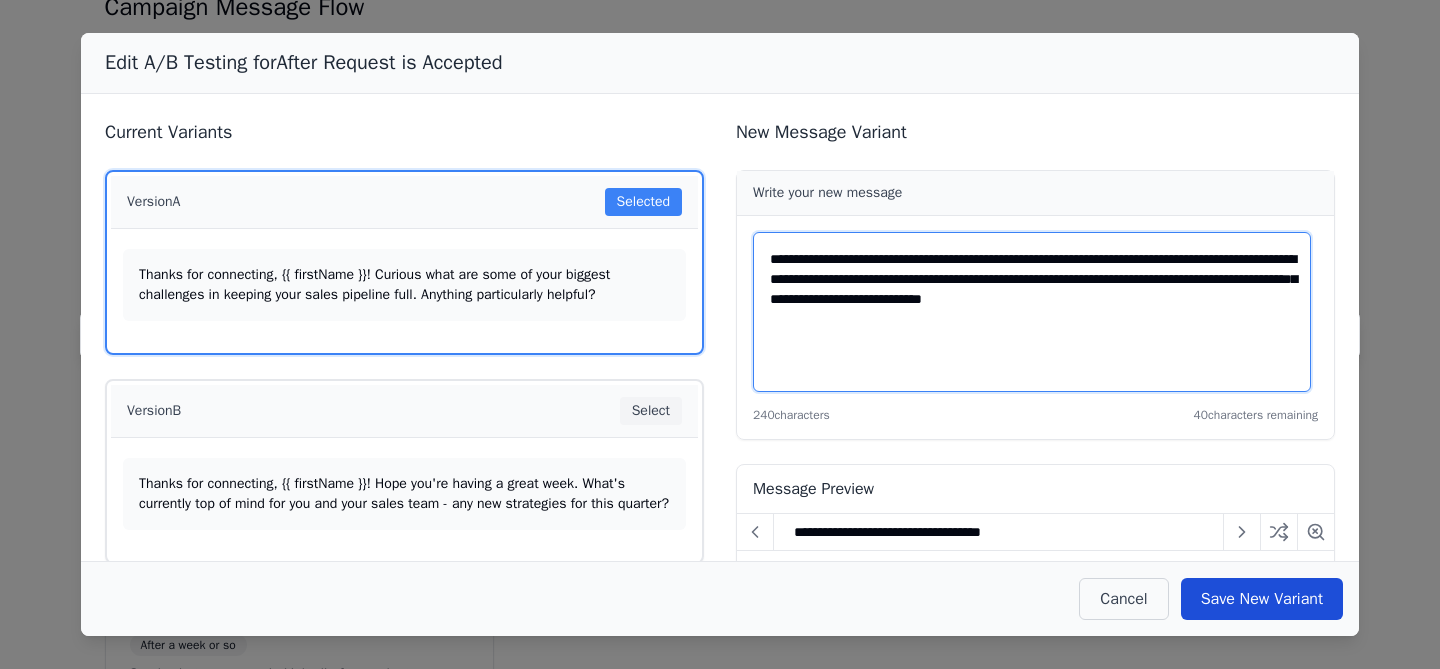 type on "**********" 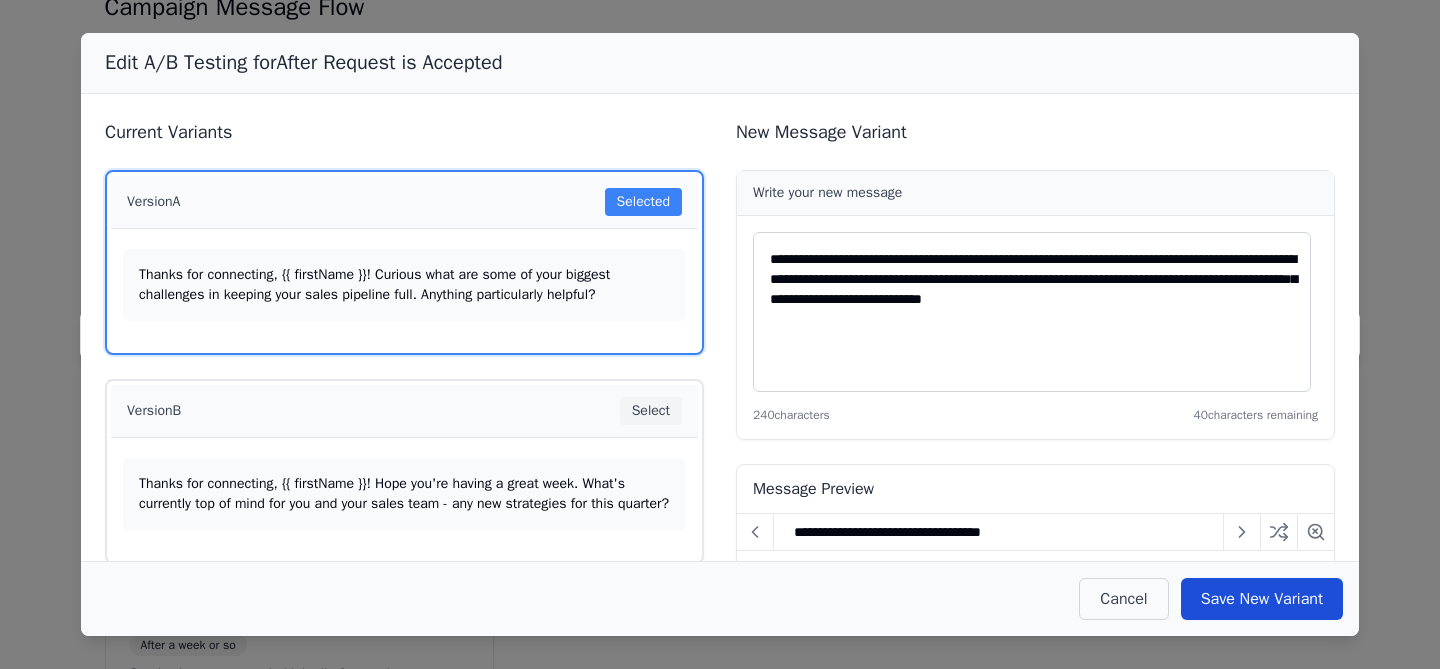click on "Save New Variant" at bounding box center (1262, 599) 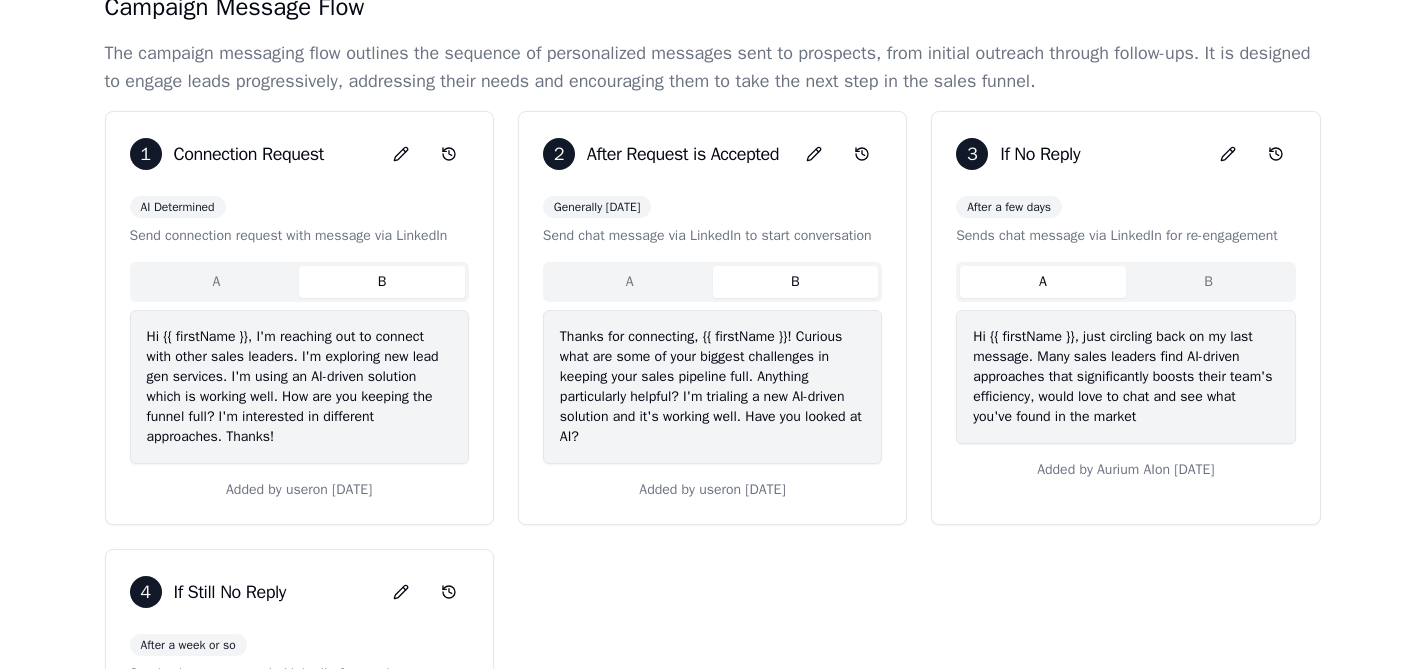 click on "B" at bounding box center (796, 282) 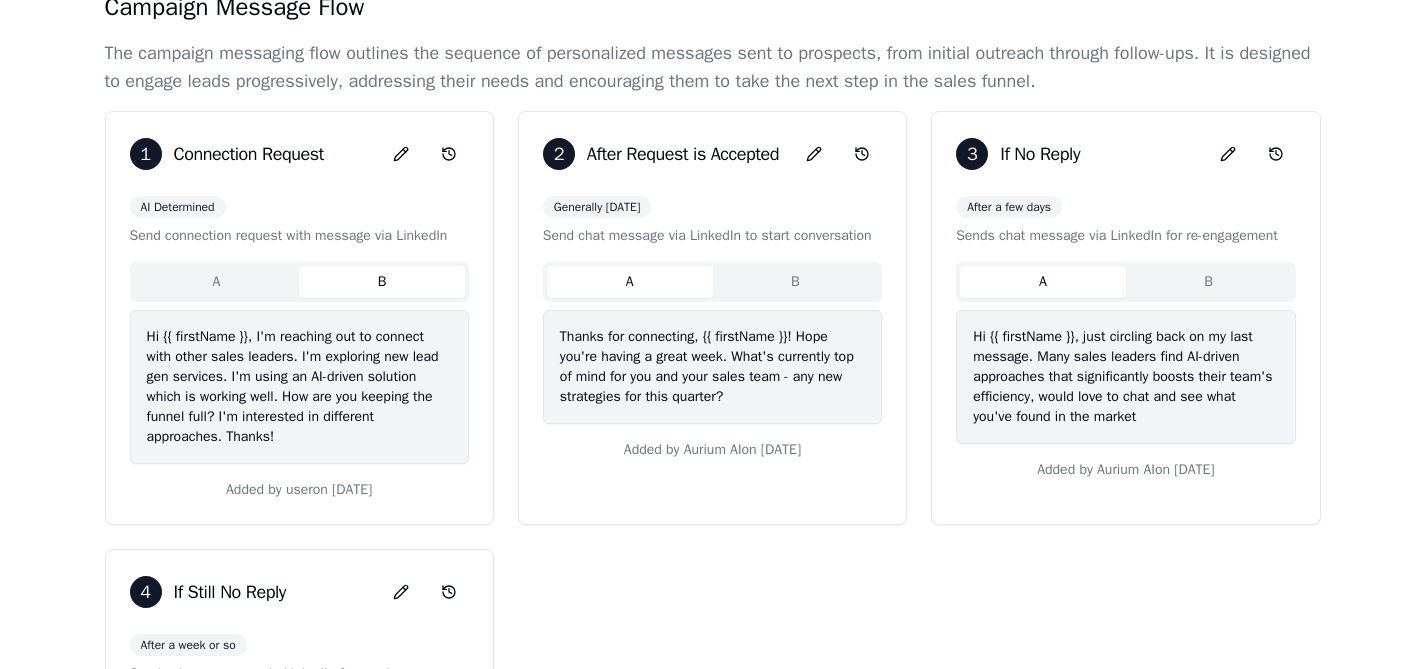 click on "A" at bounding box center (630, 282) 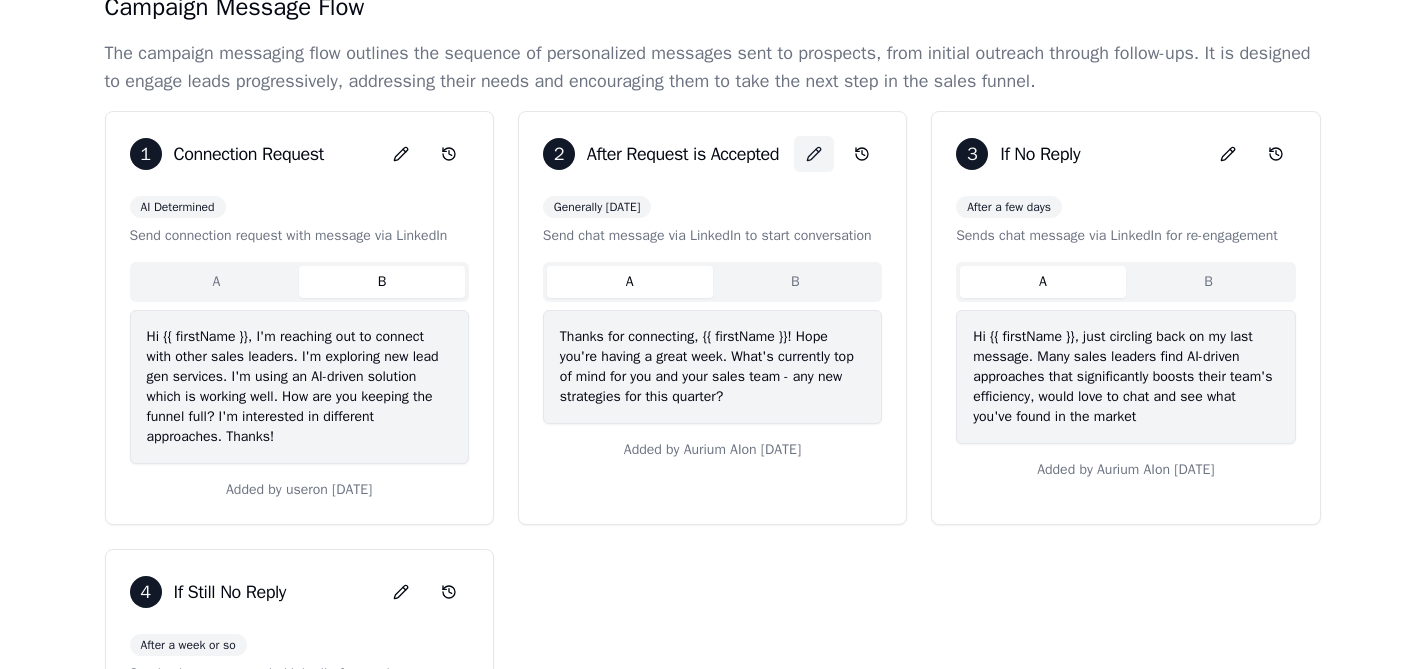 click 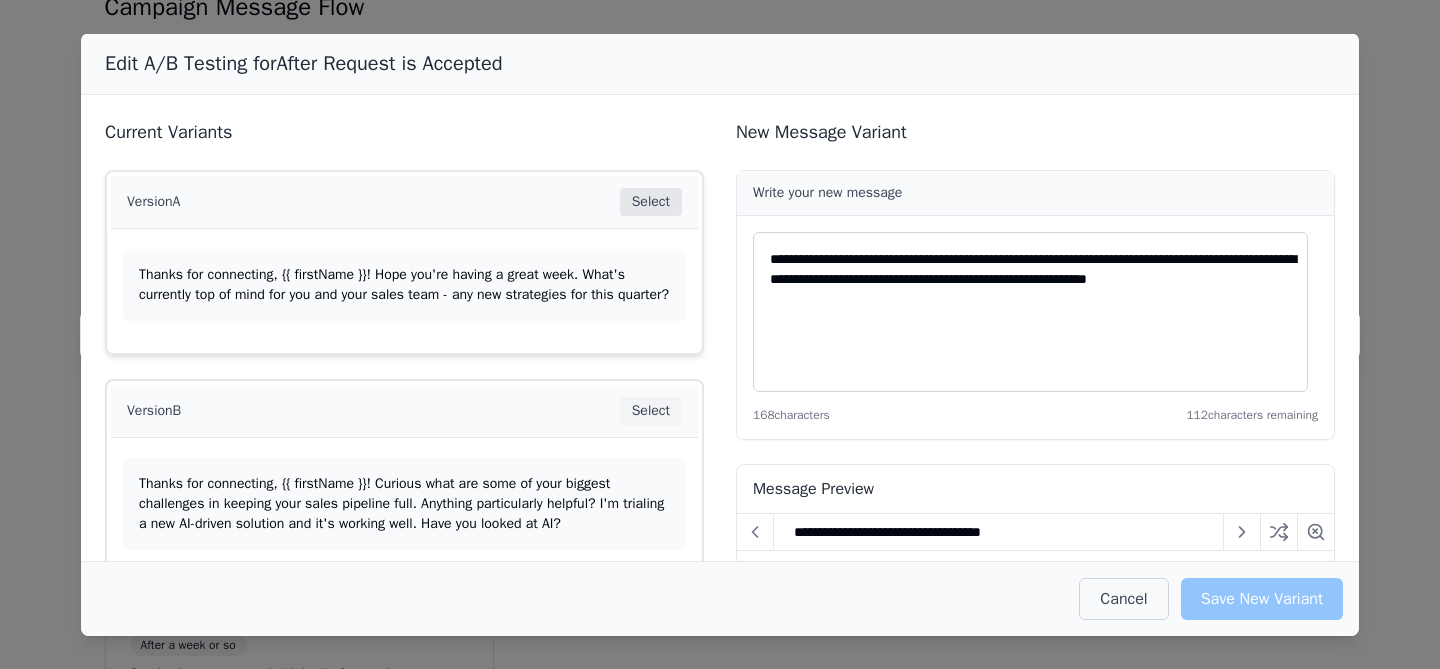 click on "Select" at bounding box center (651, 202) 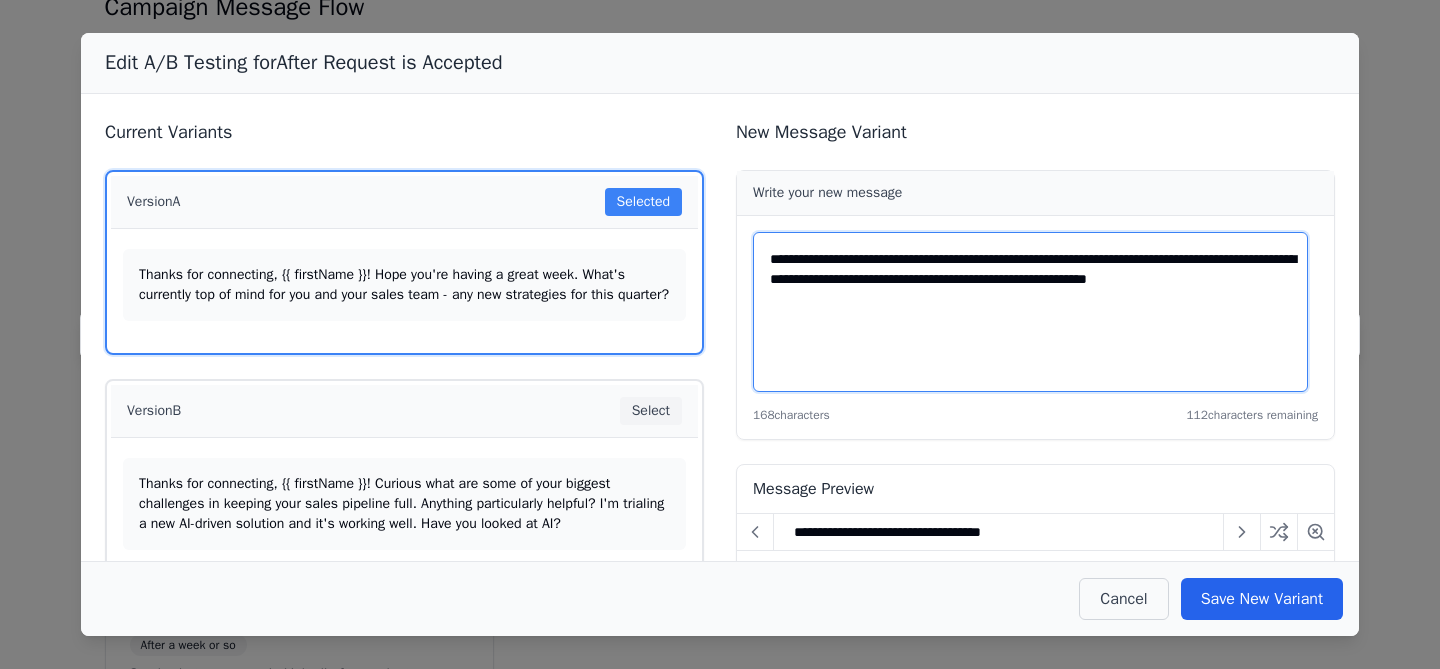click on "**********" at bounding box center (1030, 311) 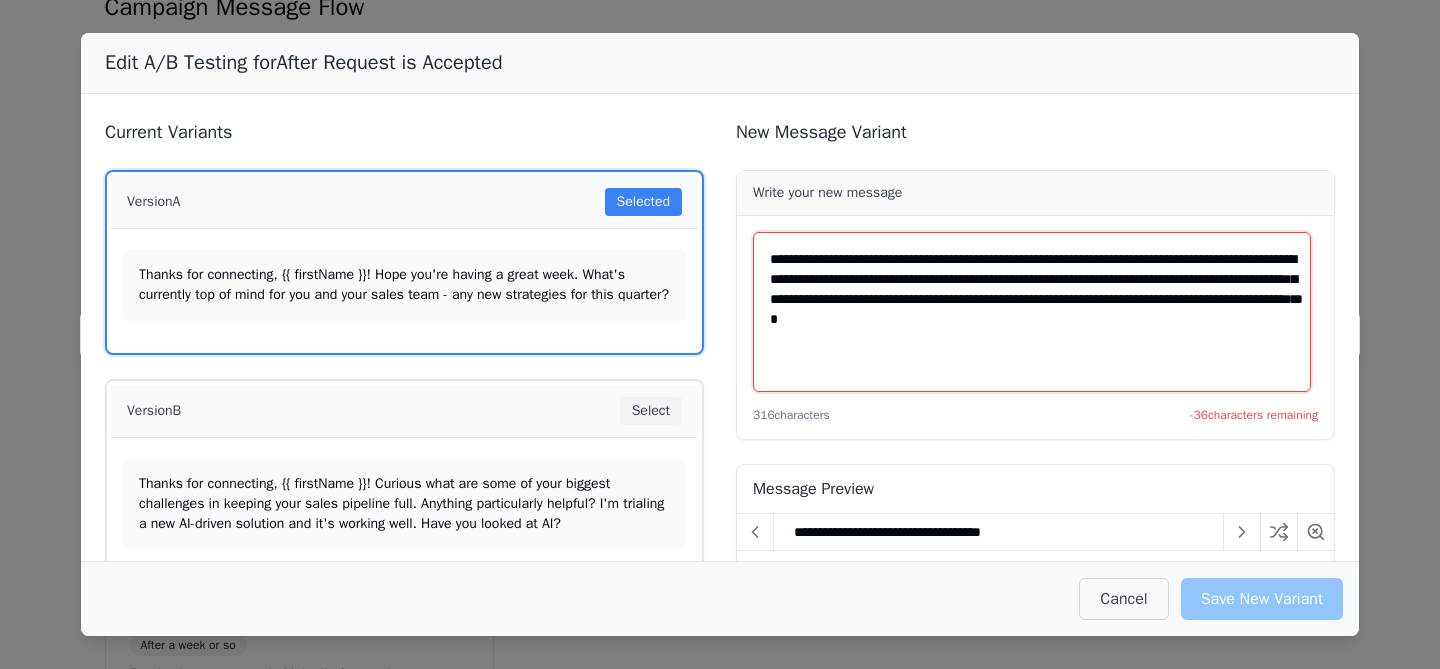 click on "**********" at bounding box center (1032, 312) 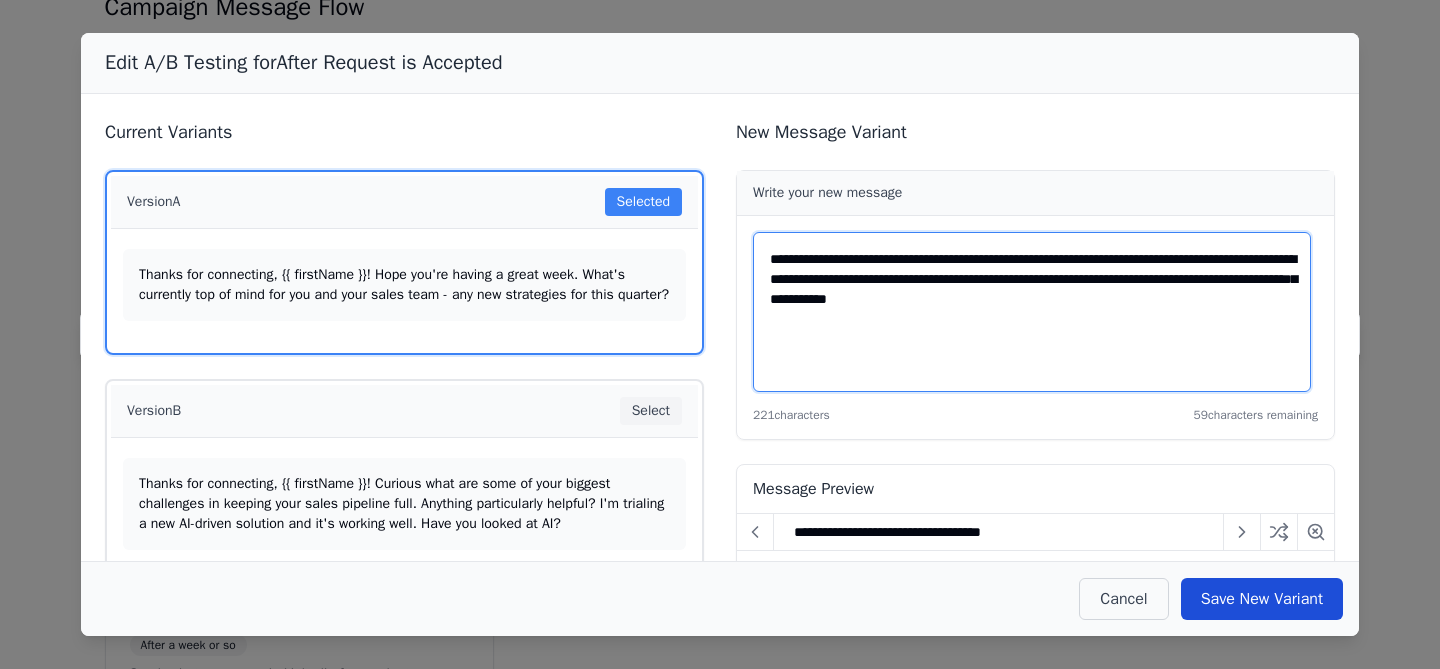 type on "**********" 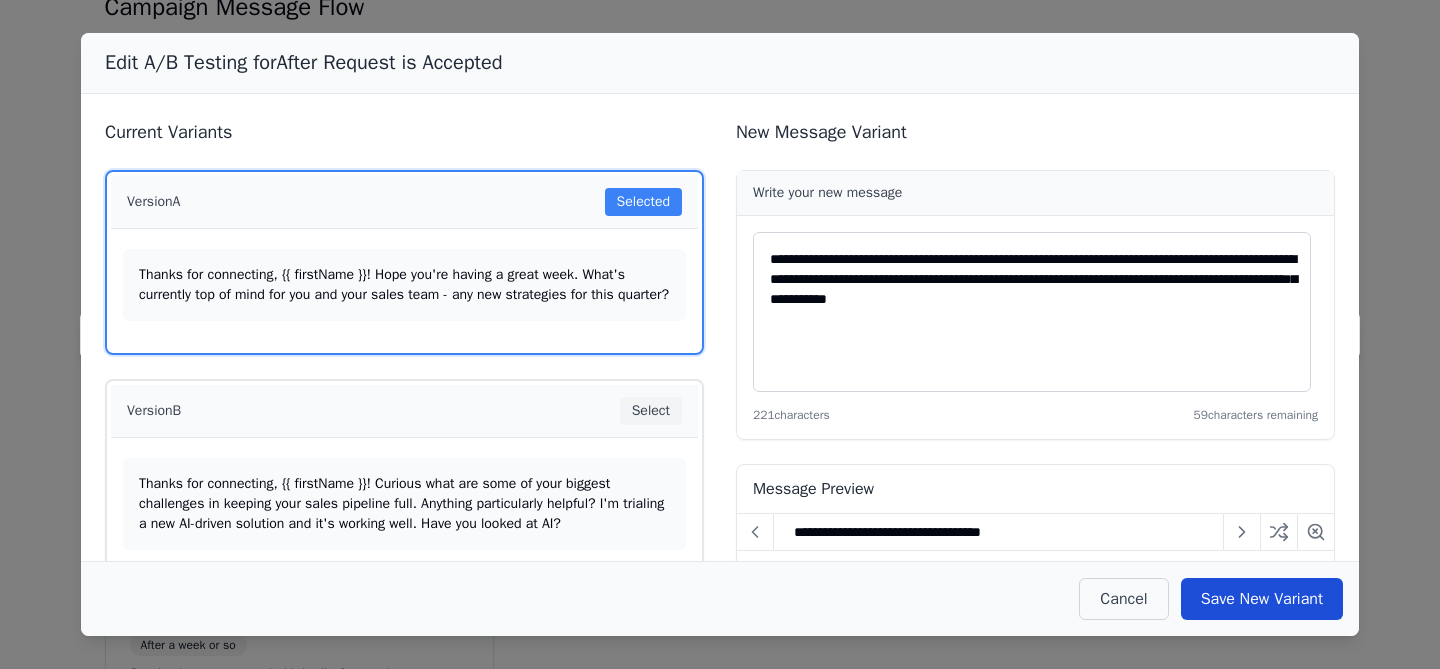 click on "Save New Variant" at bounding box center [1262, 599] 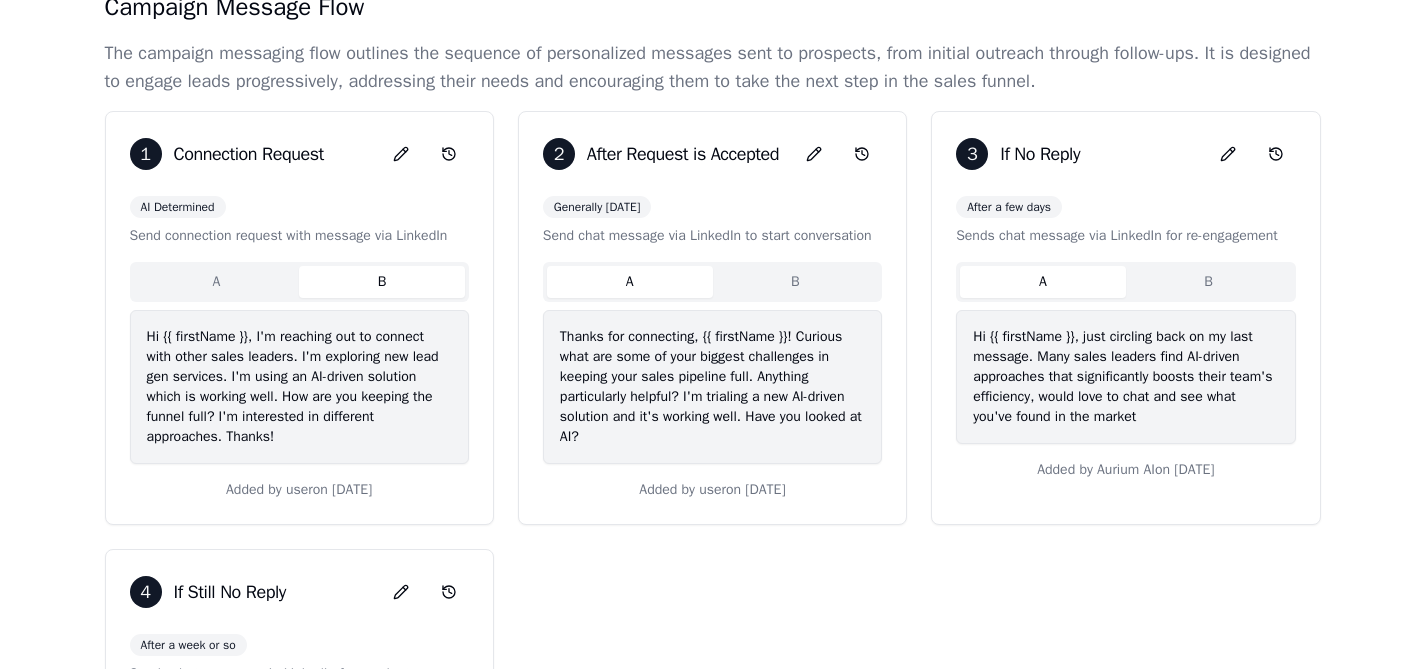 click on "B" at bounding box center (796, 282) 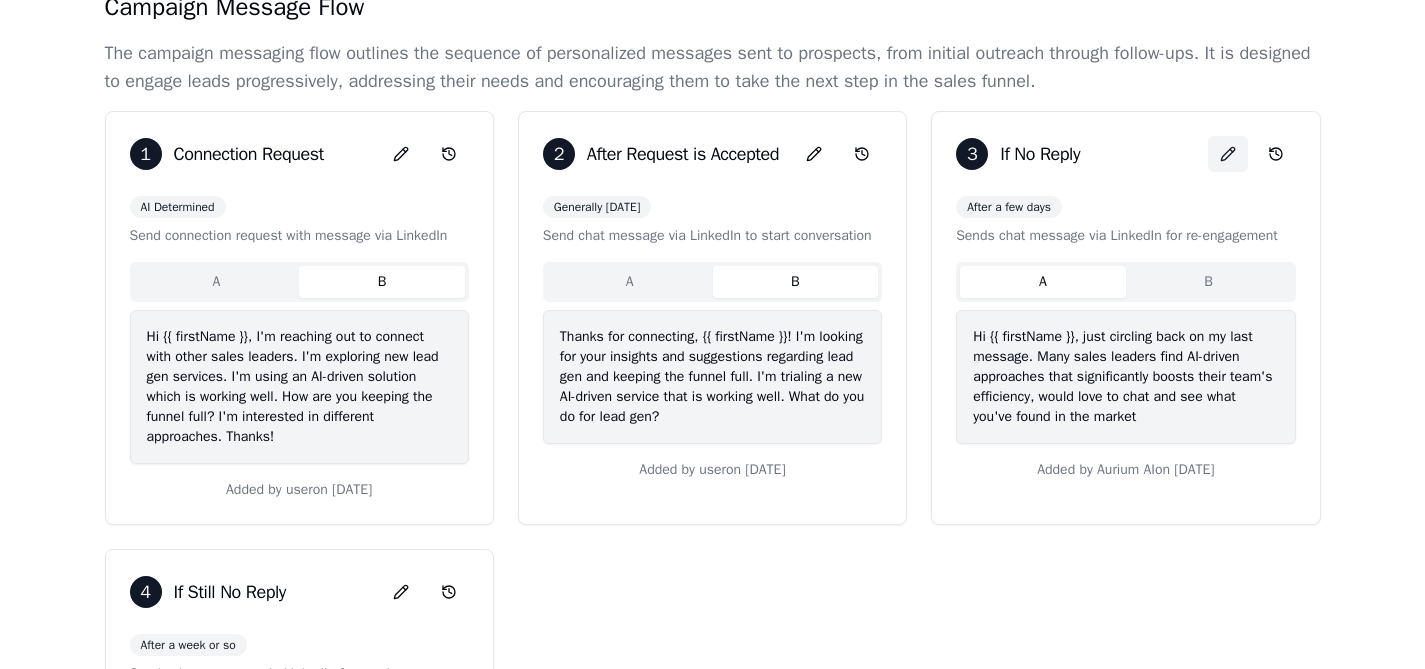 click 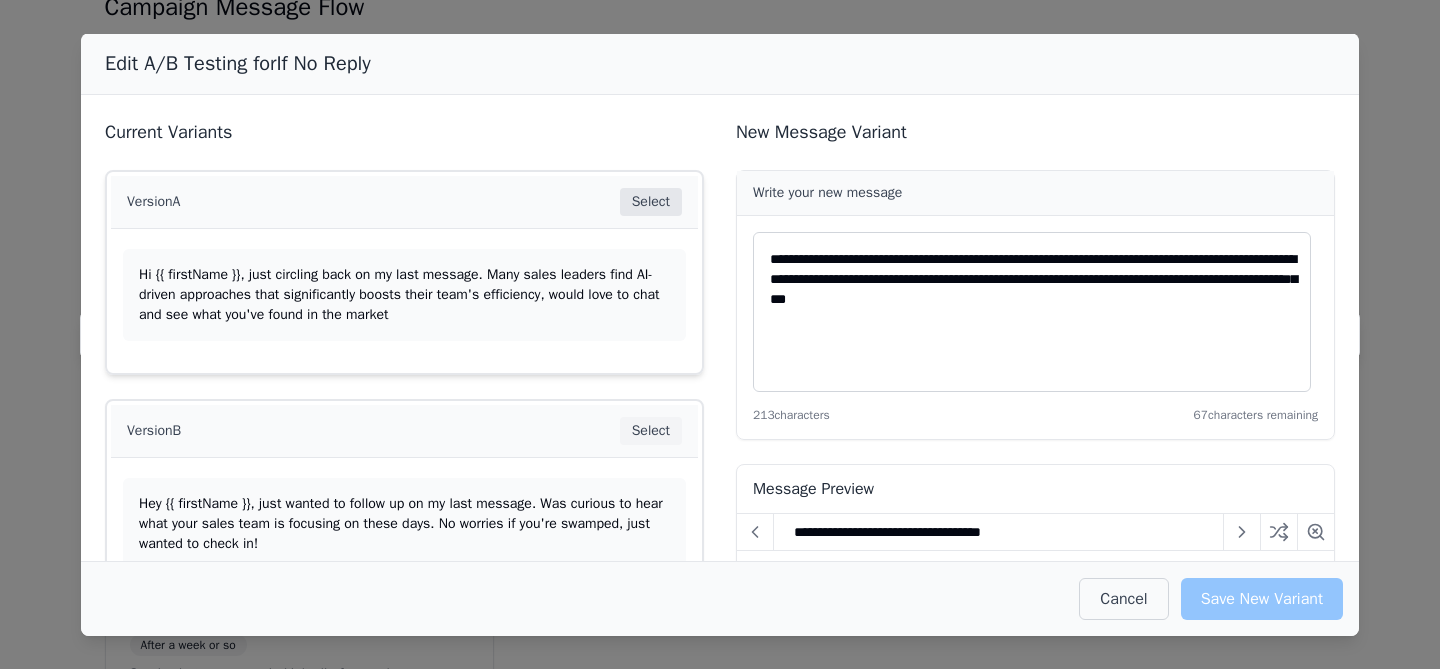 click on "Select" at bounding box center (651, 202) 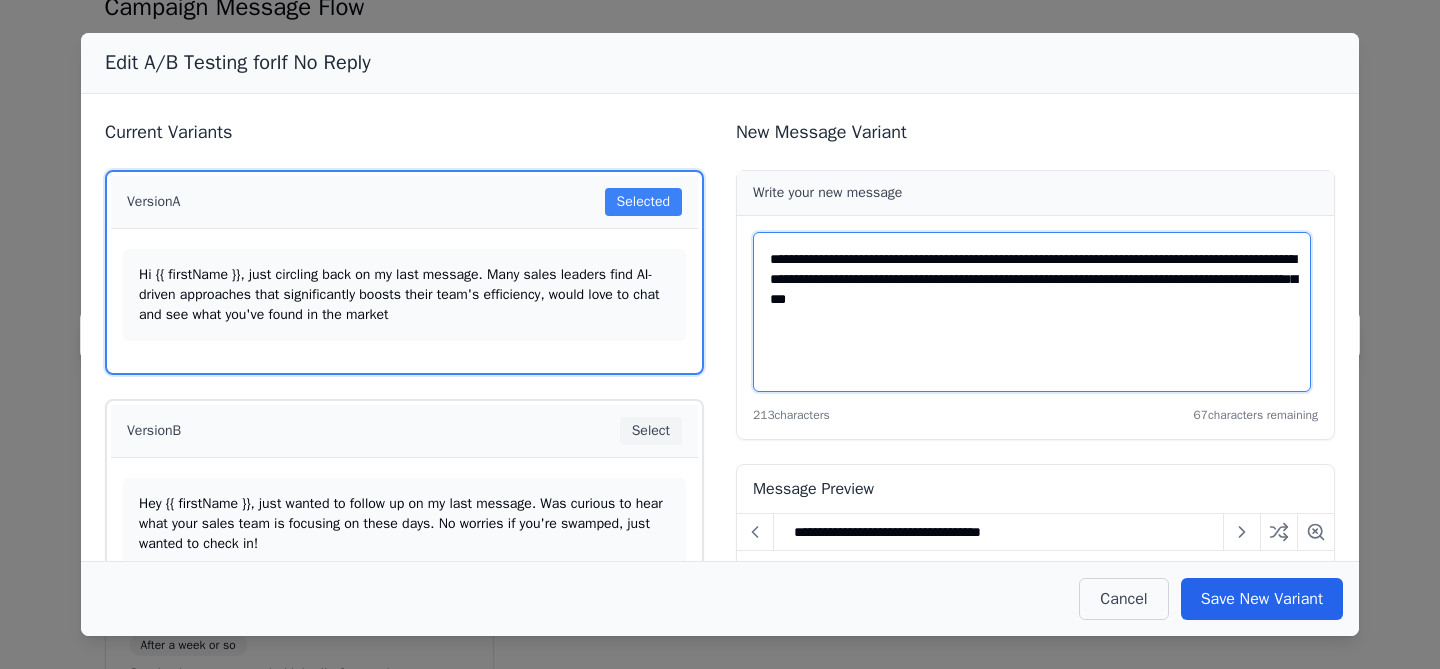 click on "**********" at bounding box center (1032, 312) 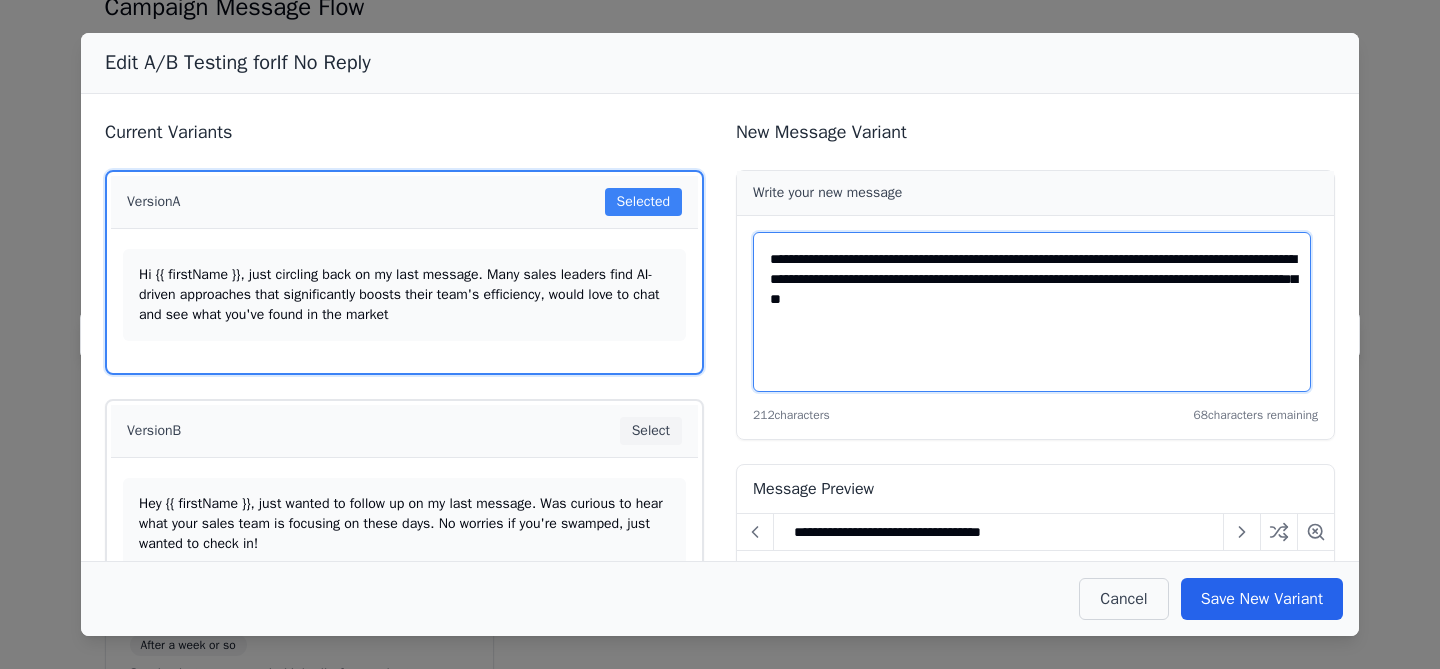 drag, startPoint x: 1202, startPoint y: 282, endPoint x: 1168, endPoint y: 307, distance: 42.201897 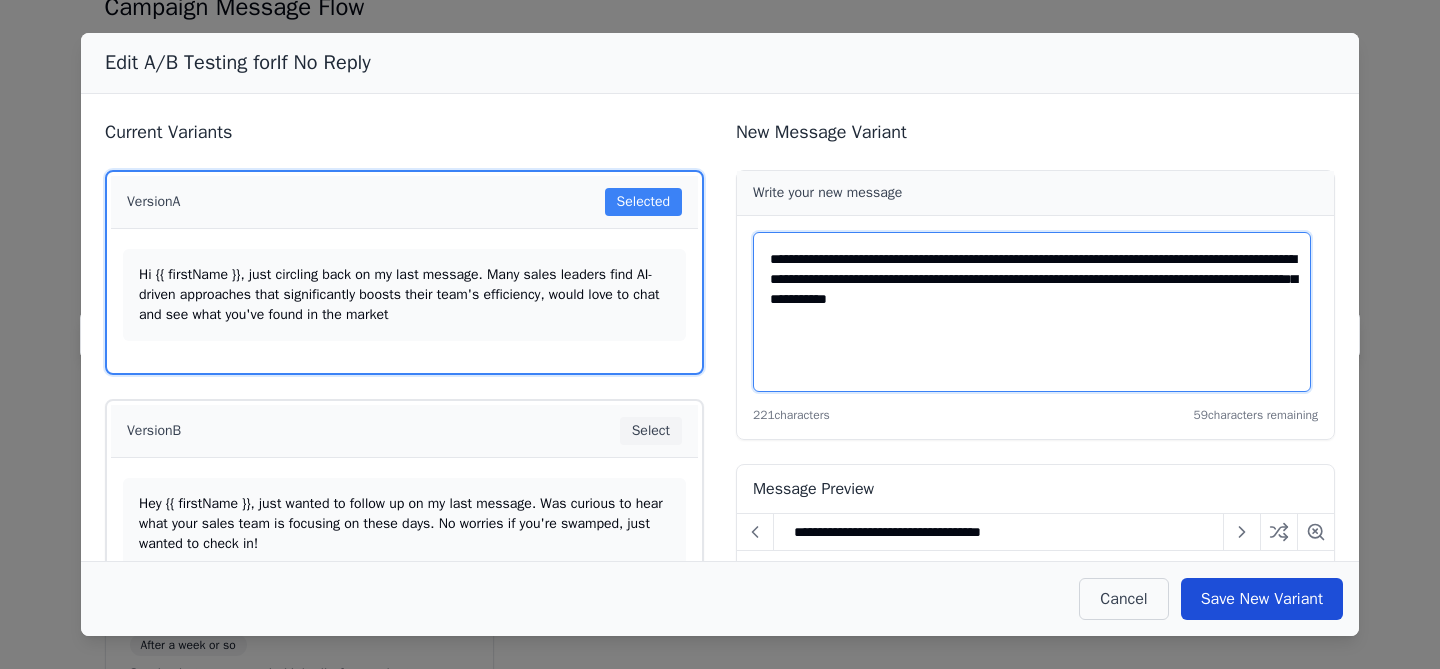type on "**********" 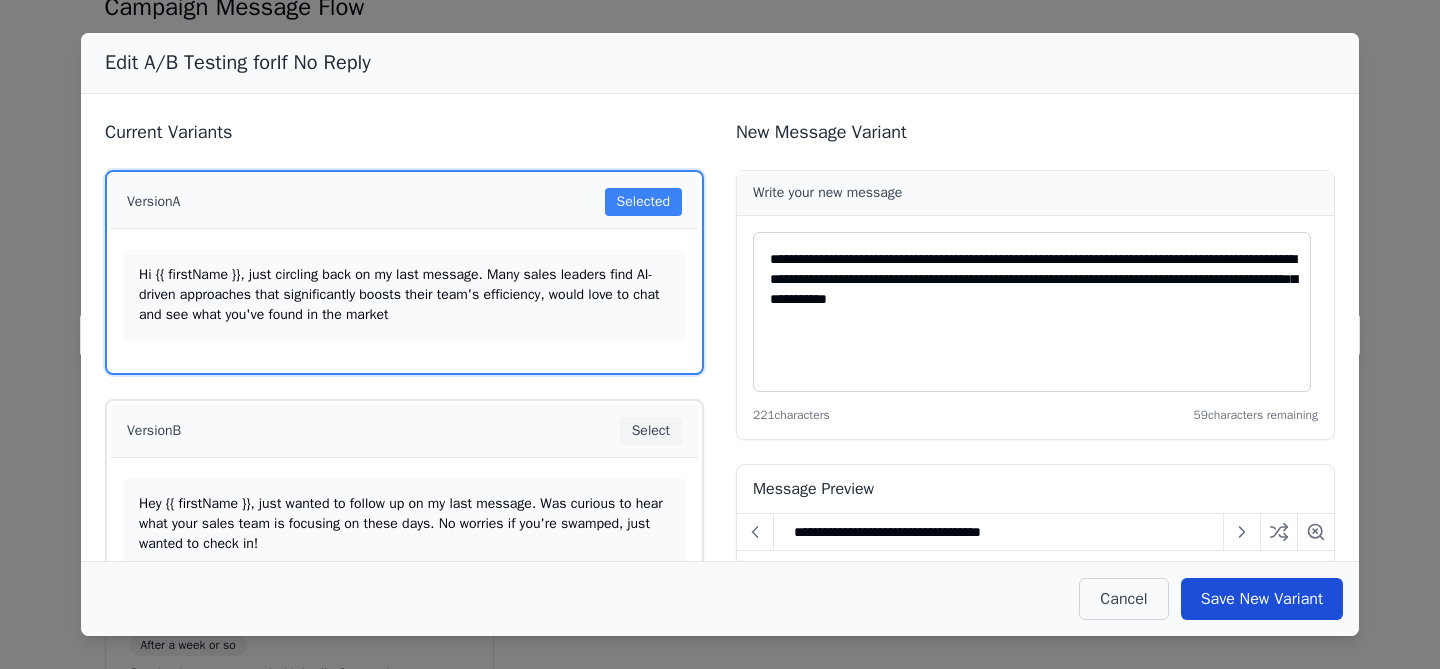 click on "Save New Variant" at bounding box center (1262, 599) 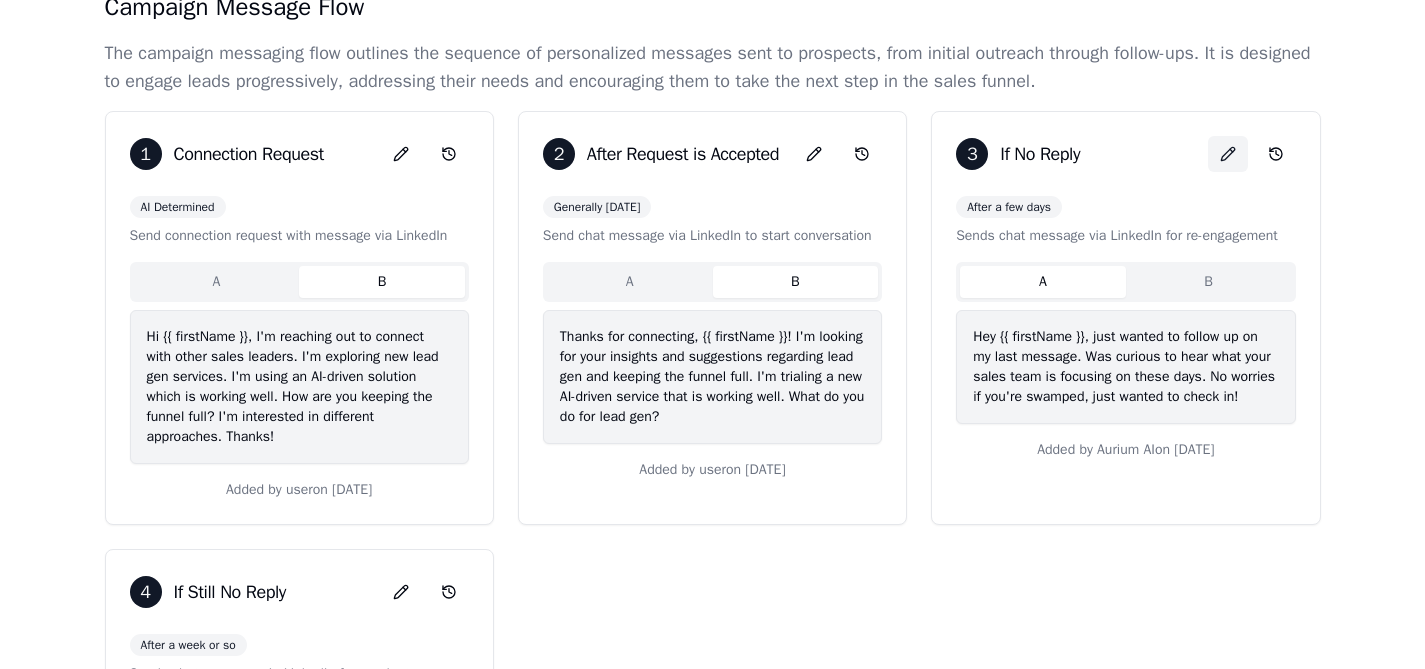 click 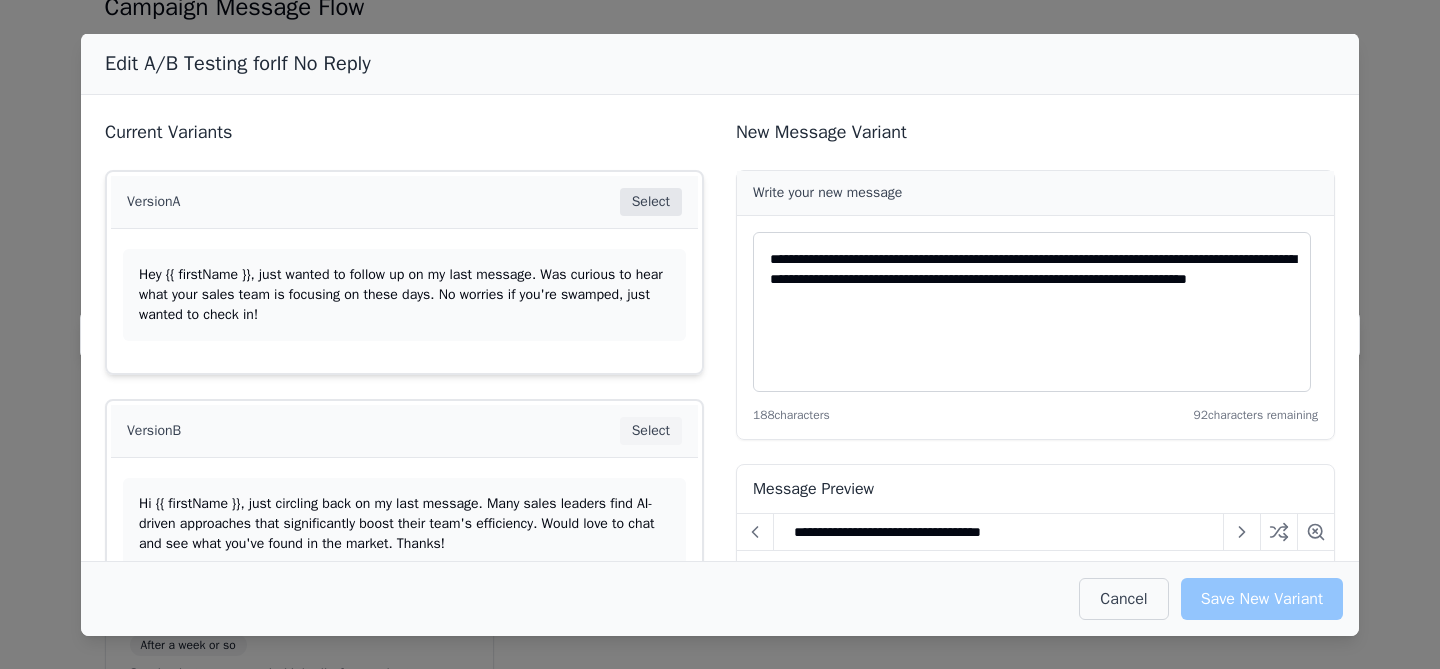 click on "Select" at bounding box center [651, 202] 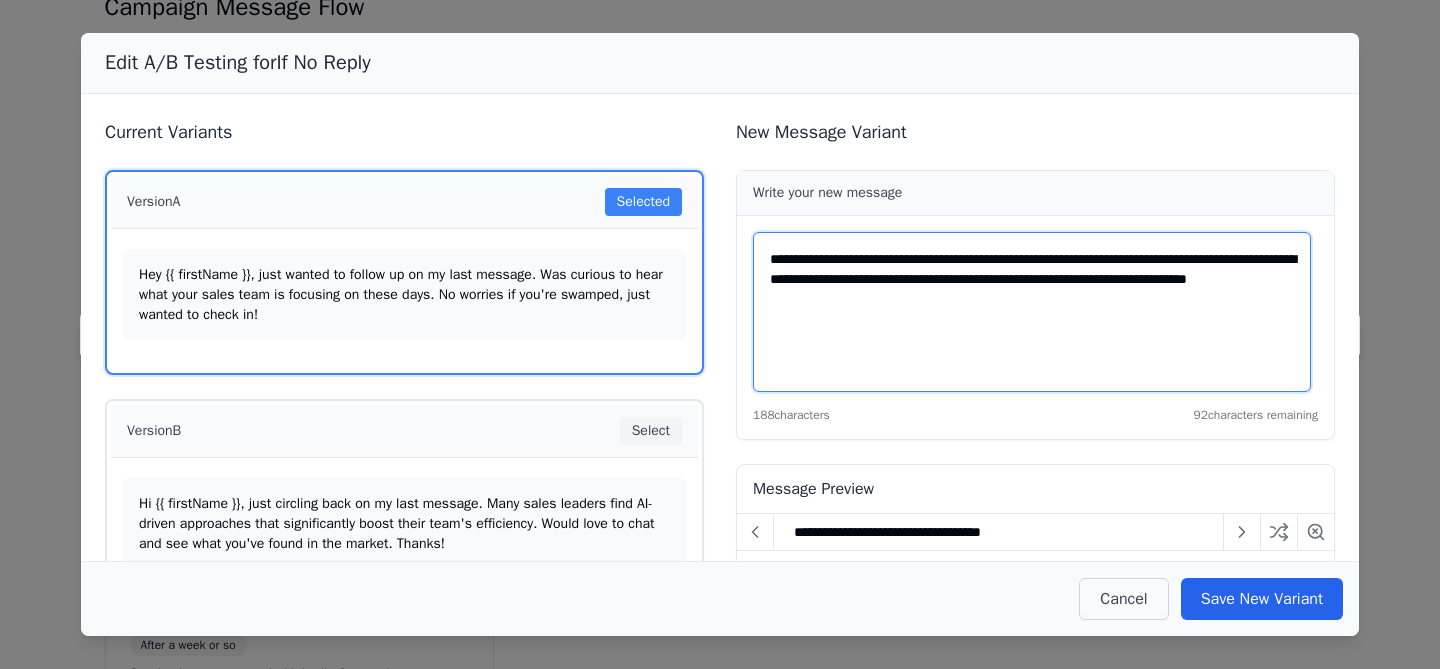 click on "**********" at bounding box center [1032, 312] 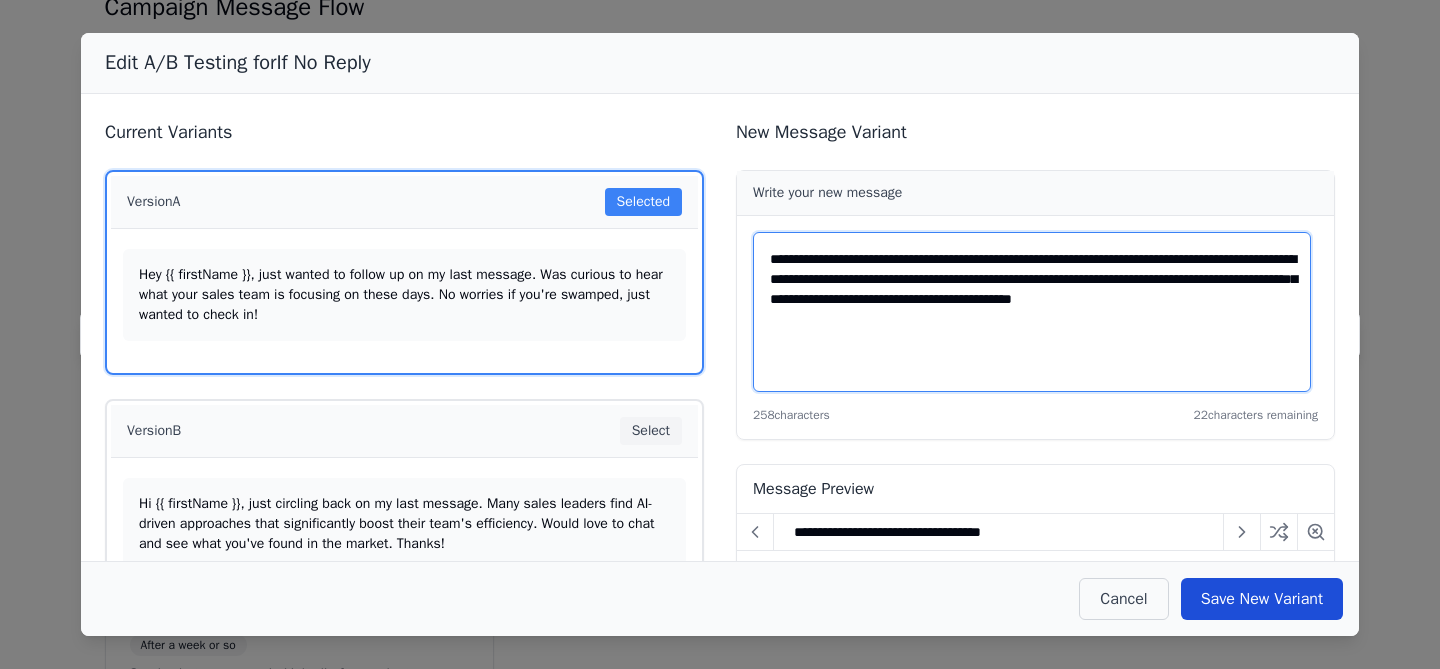 type on "**********" 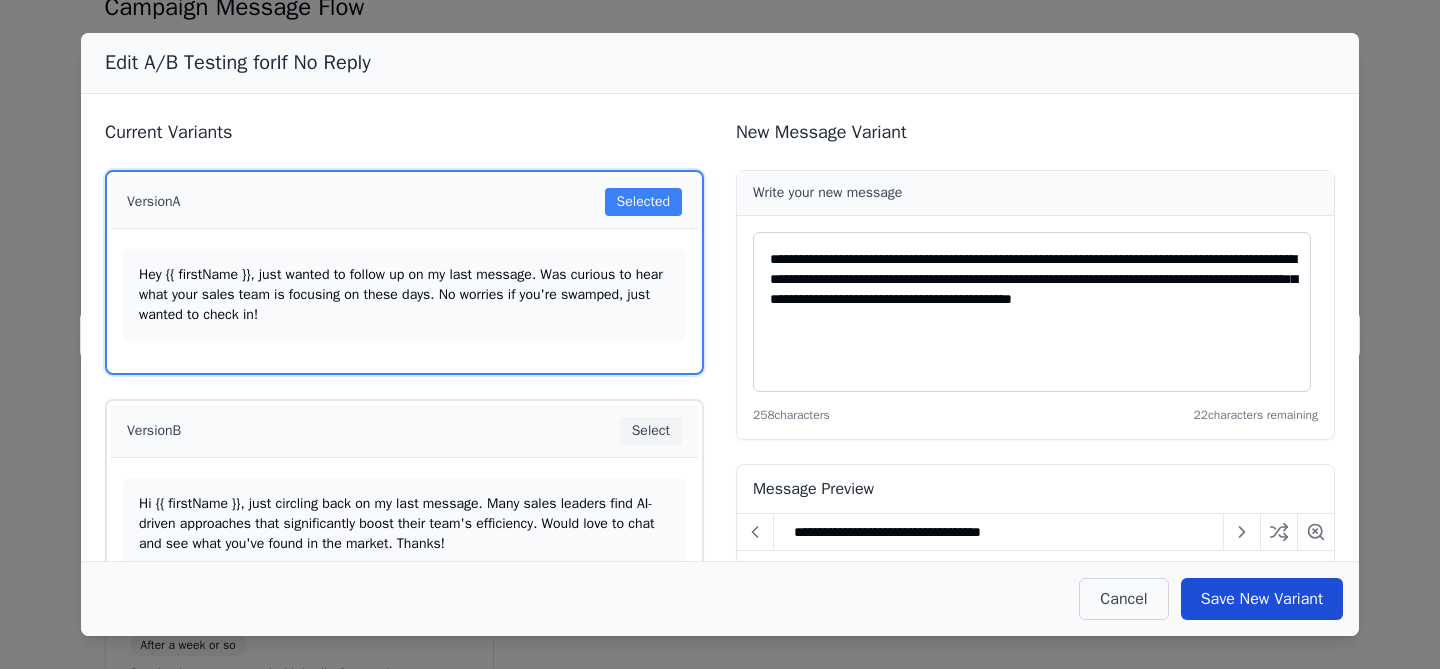 click on "Save New Variant" at bounding box center [1262, 599] 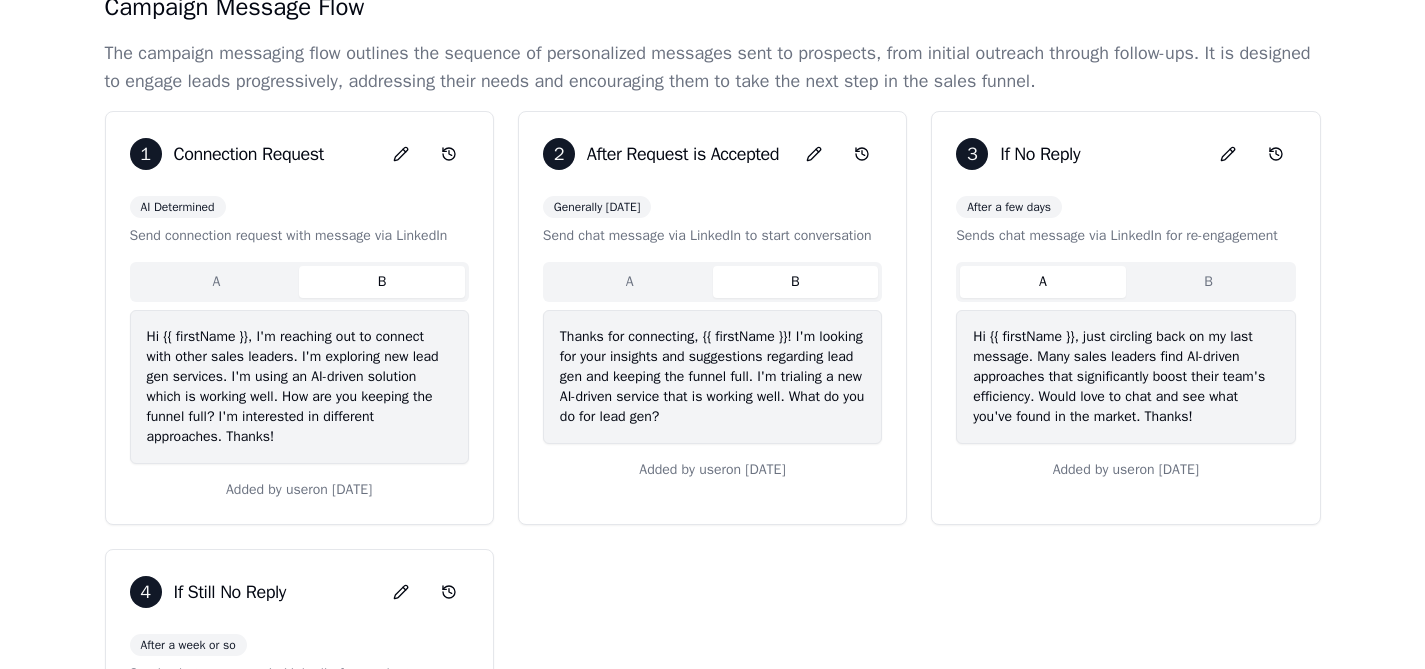 click on "B" at bounding box center [1209, 282] 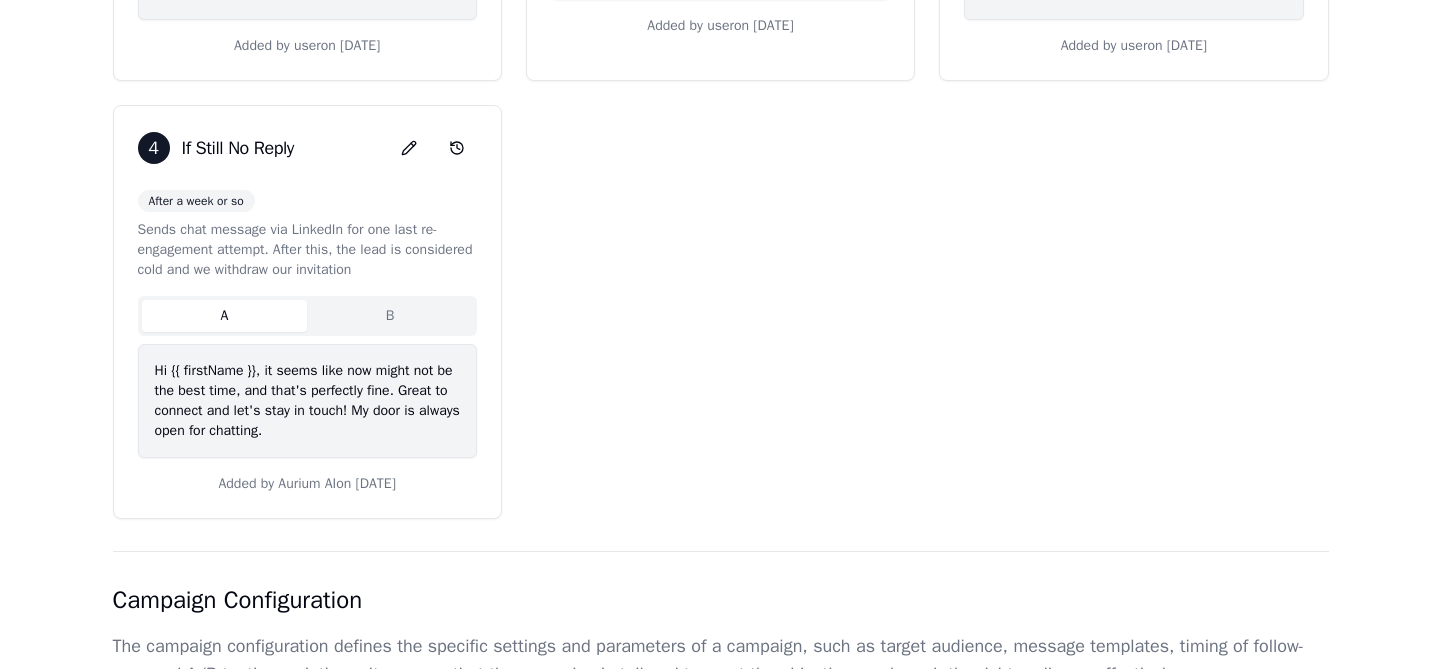 scroll, scrollTop: 708, scrollLeft: 0, axis: vertical 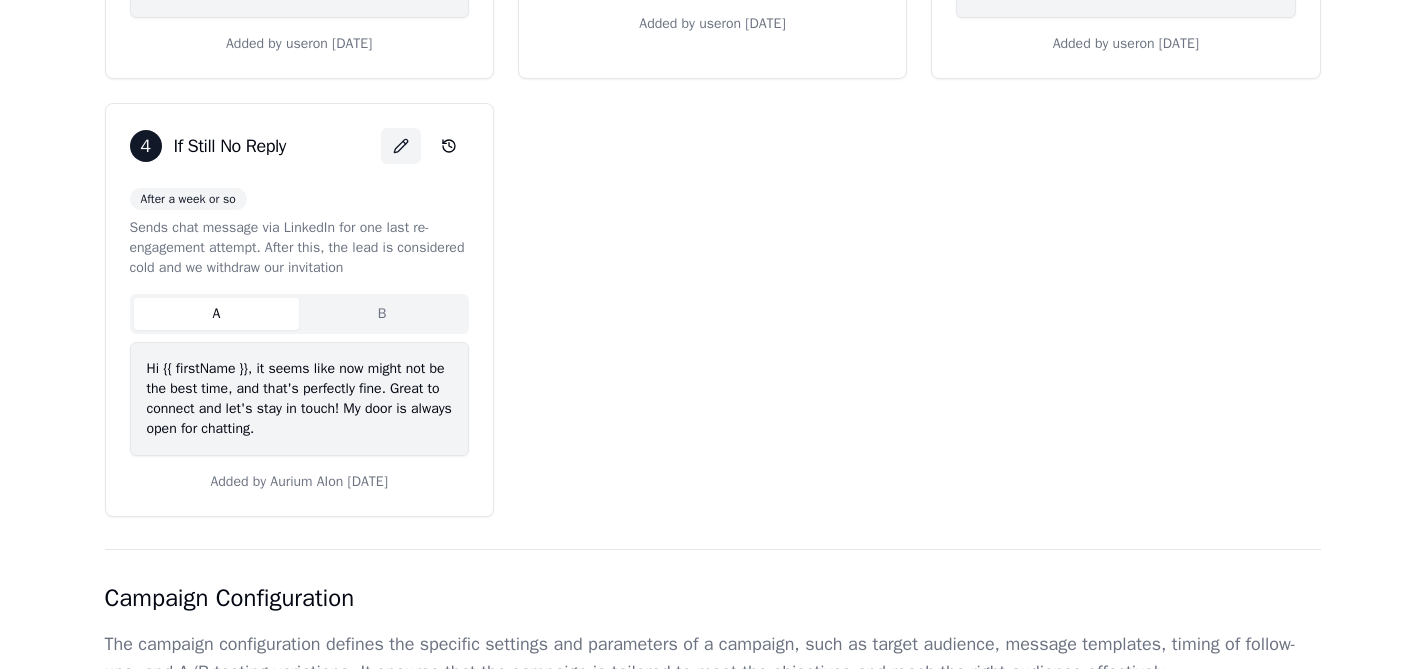 click at bounding box center (401, 146) 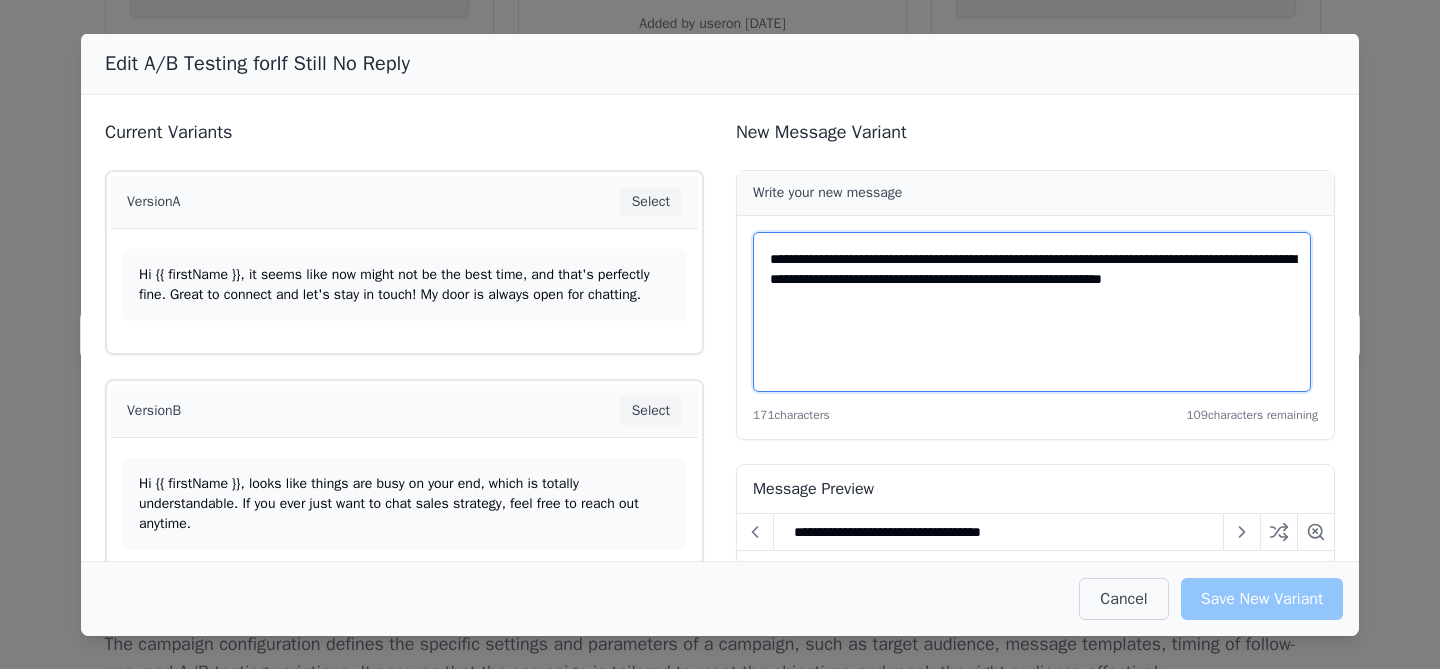 click on "**********" at bounding box center (1032, 312) 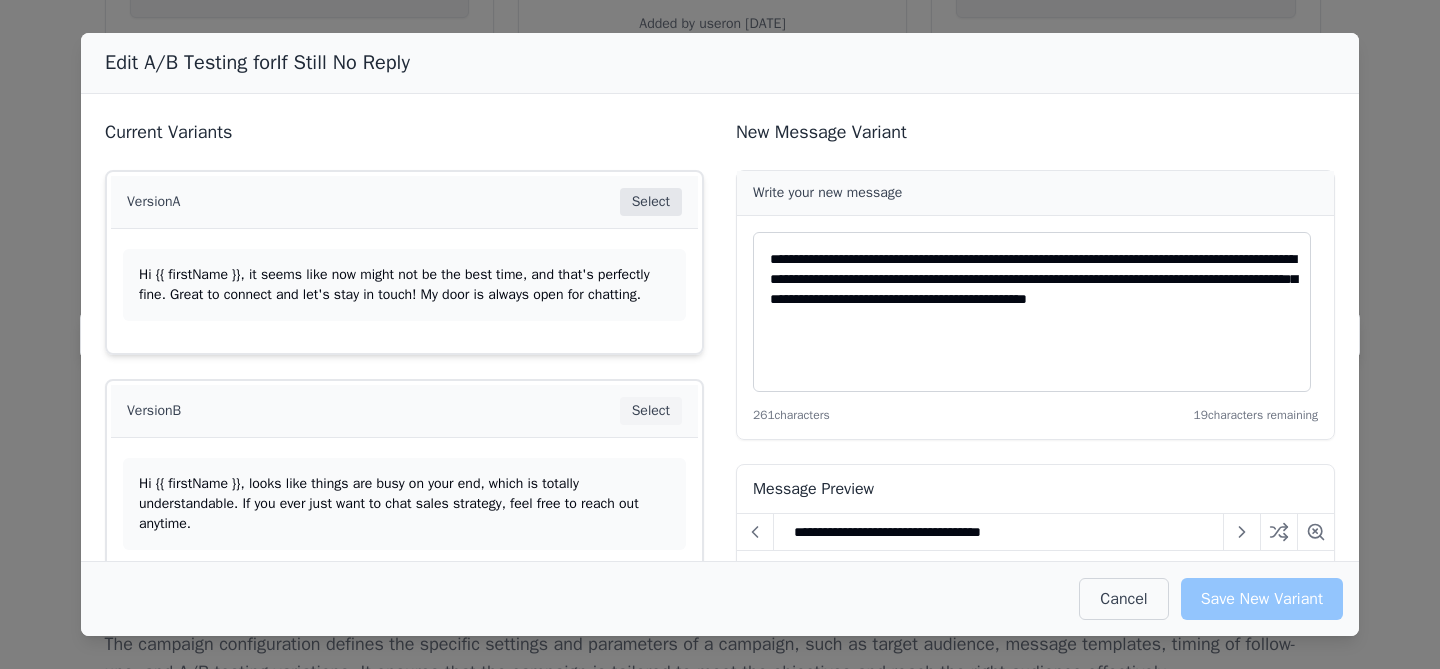 click on "Select" at bounding box center (651, 202) 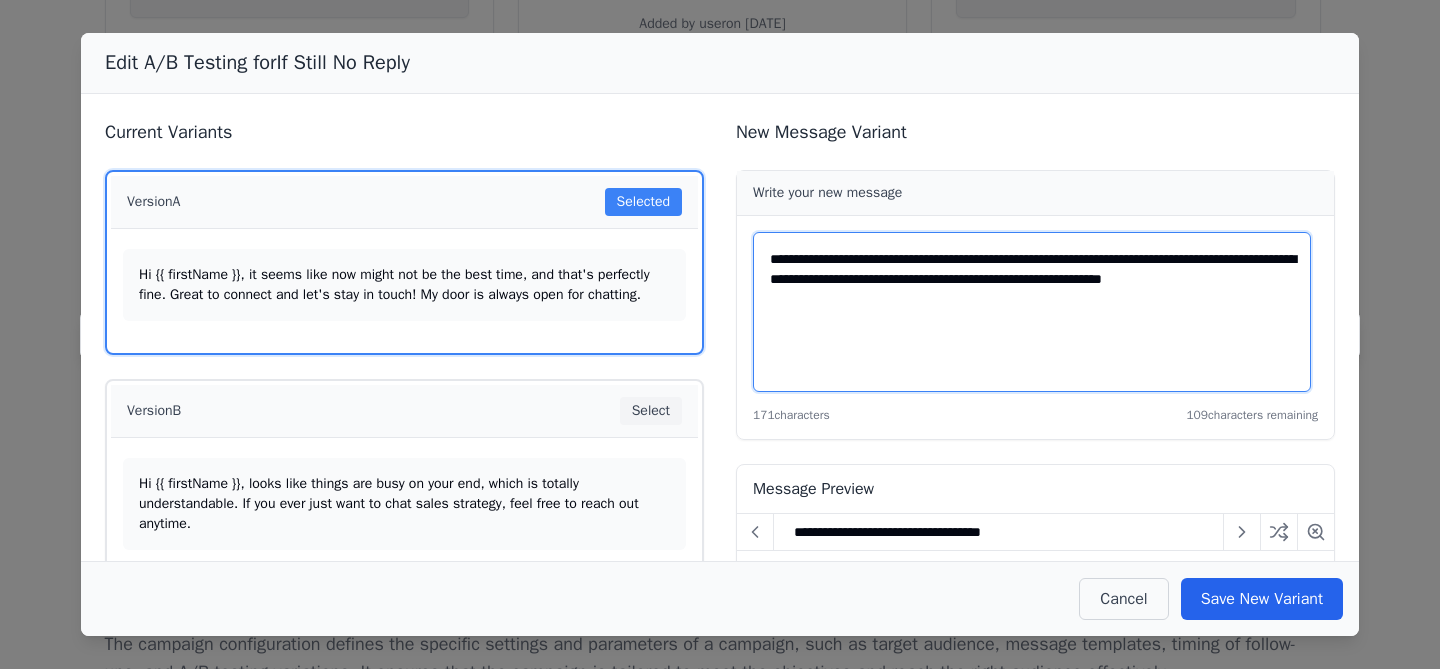click on "**********" at bounding box center [1032, 312] 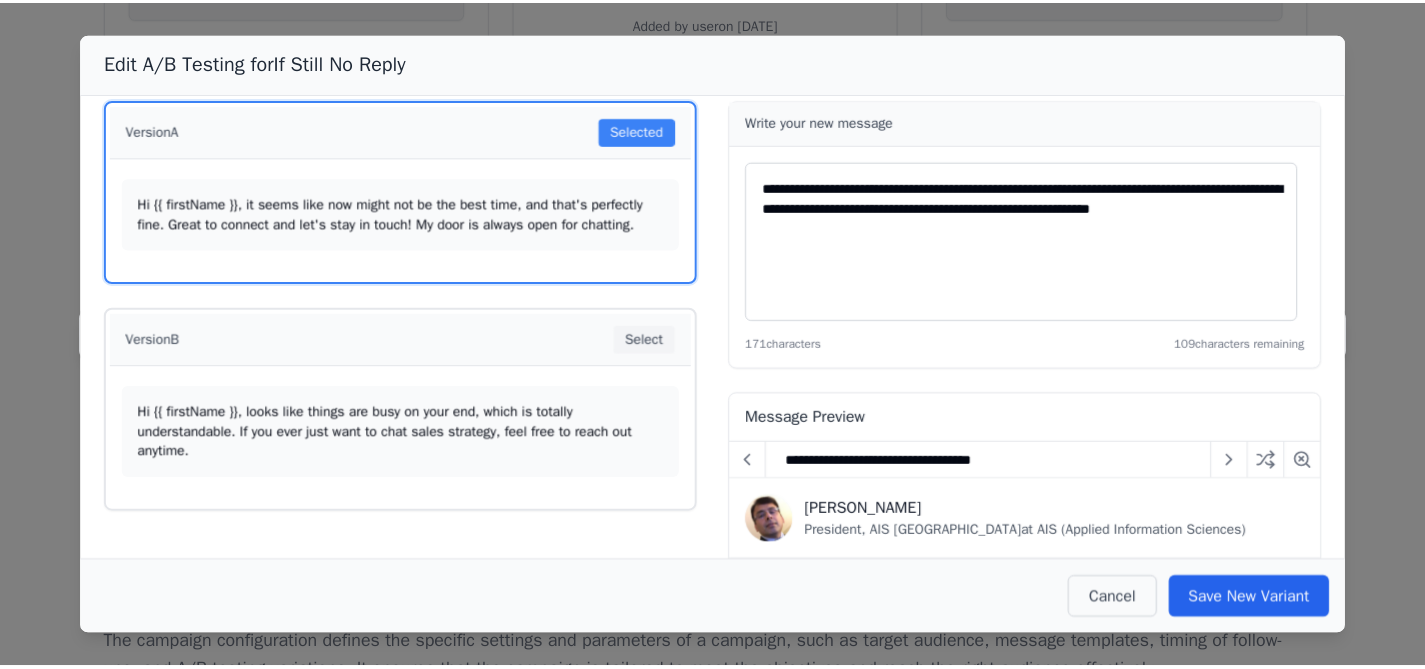 scroll, scrollTop: 0, scrollLeft: 0, axis: both 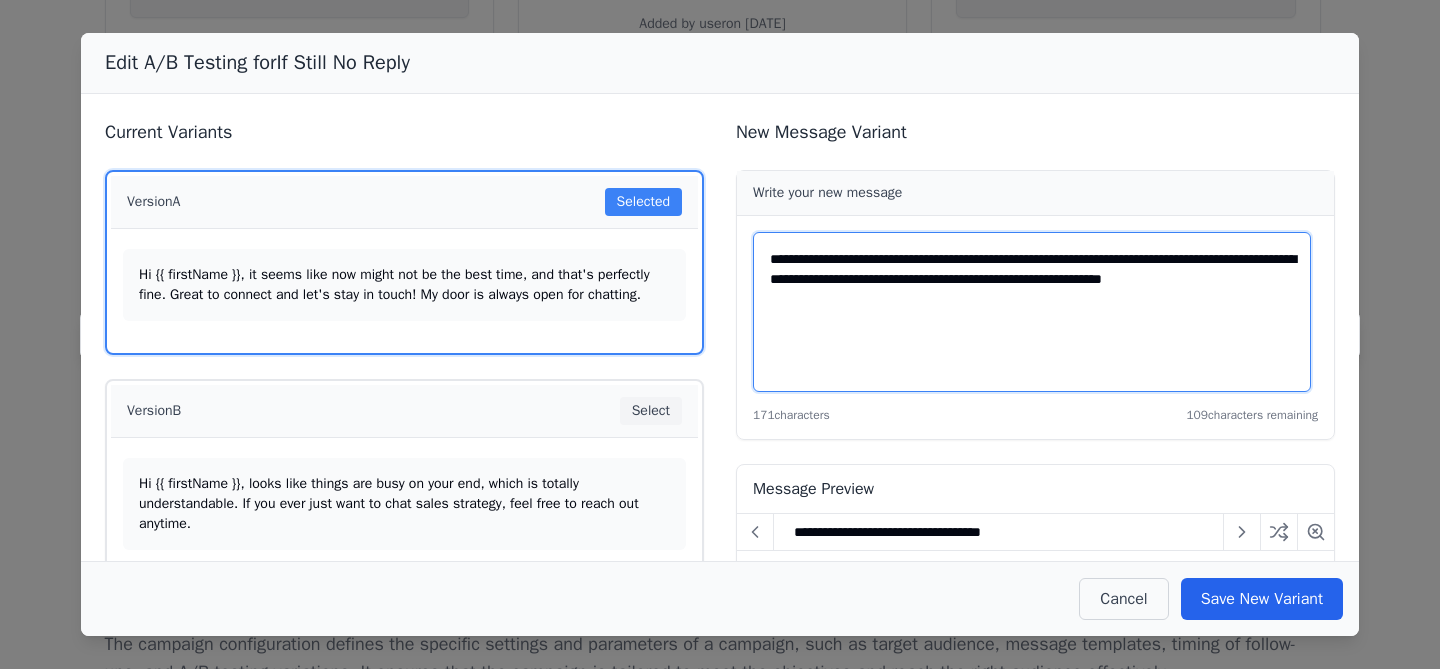 click on "**********" at bounding box center (1032, 312) 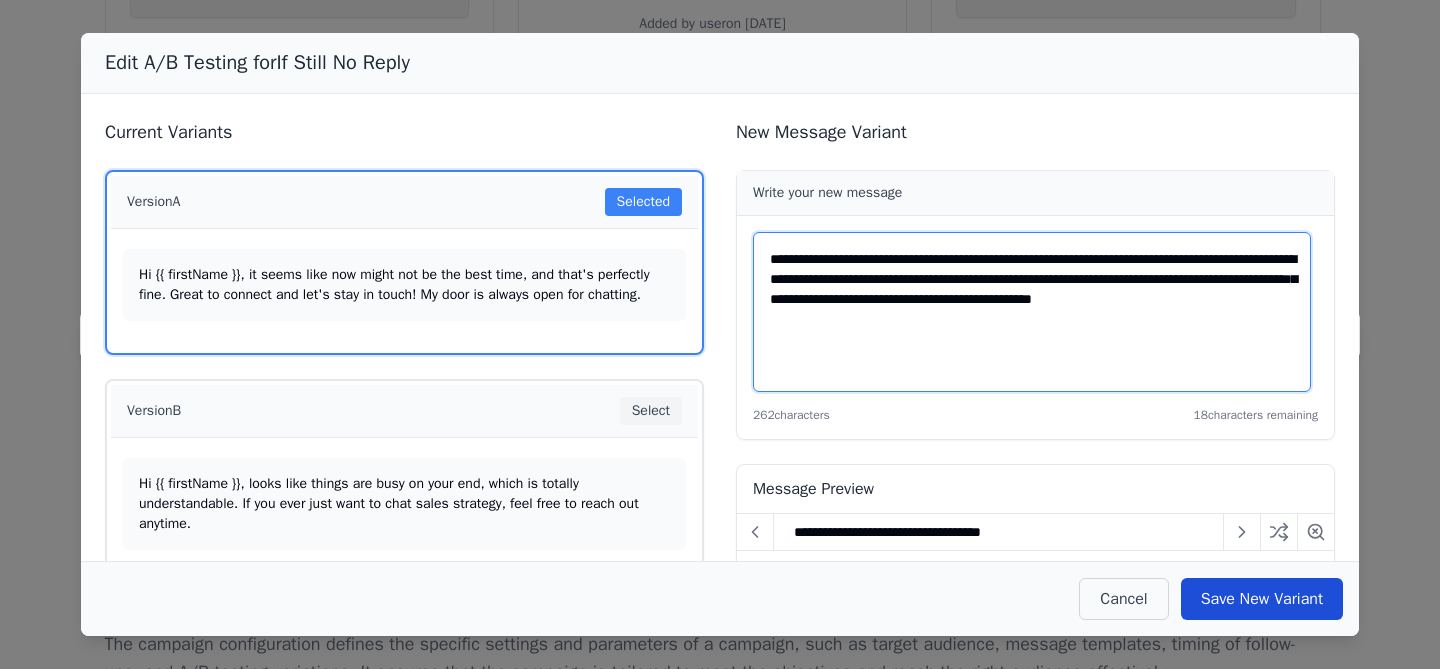 type on "**********" 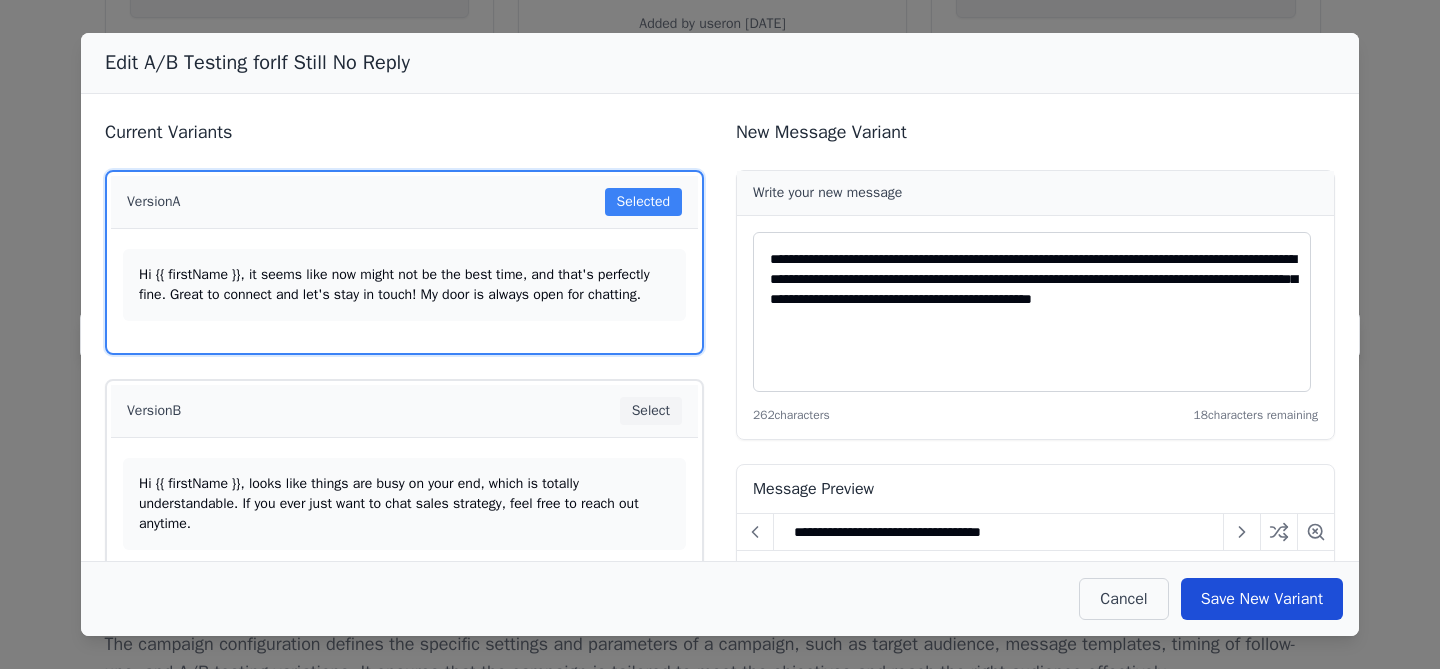 click on "Save New Variant" at bounding box center [1262, 599] 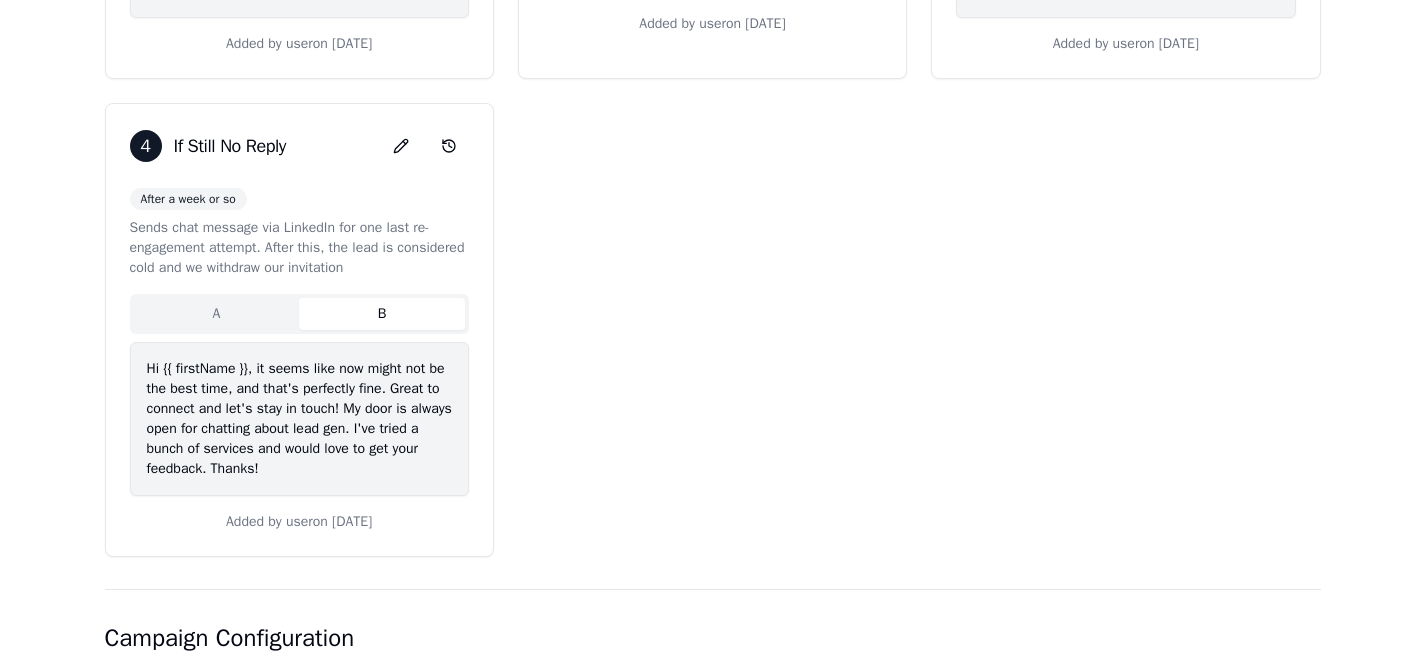 click on "B" at bounding box center [382, 314] 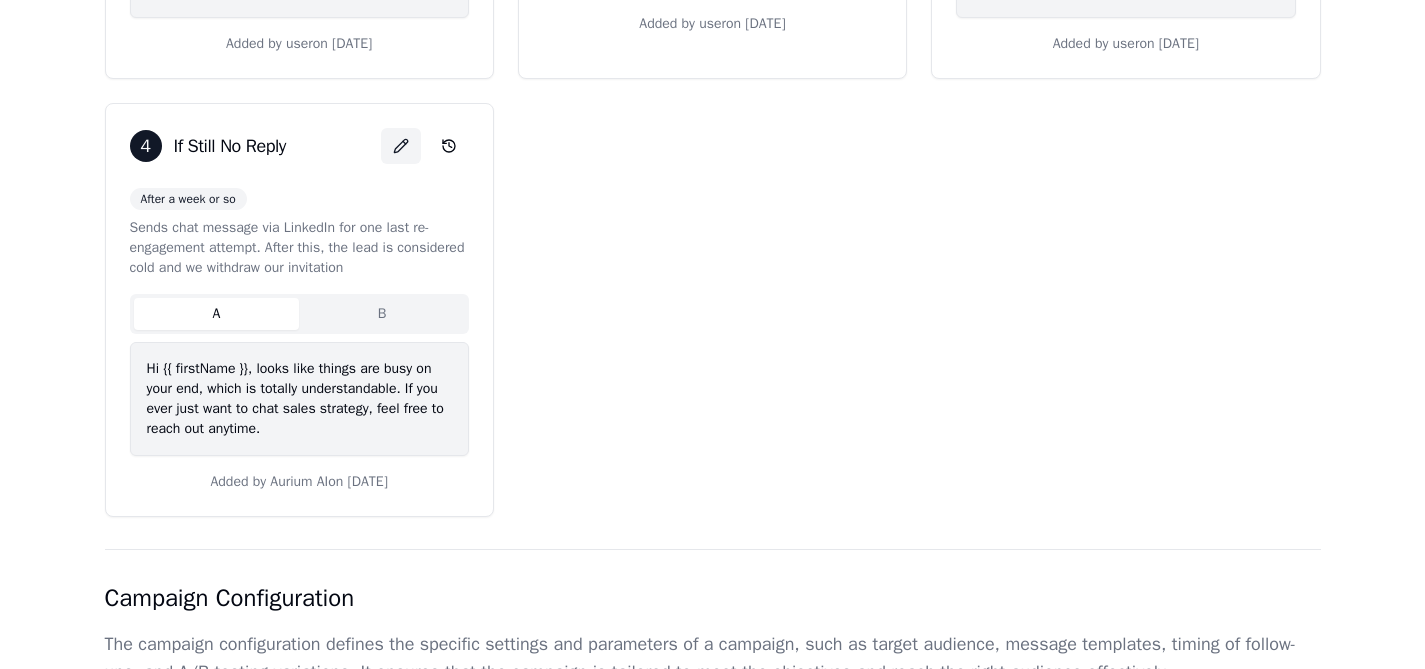 click 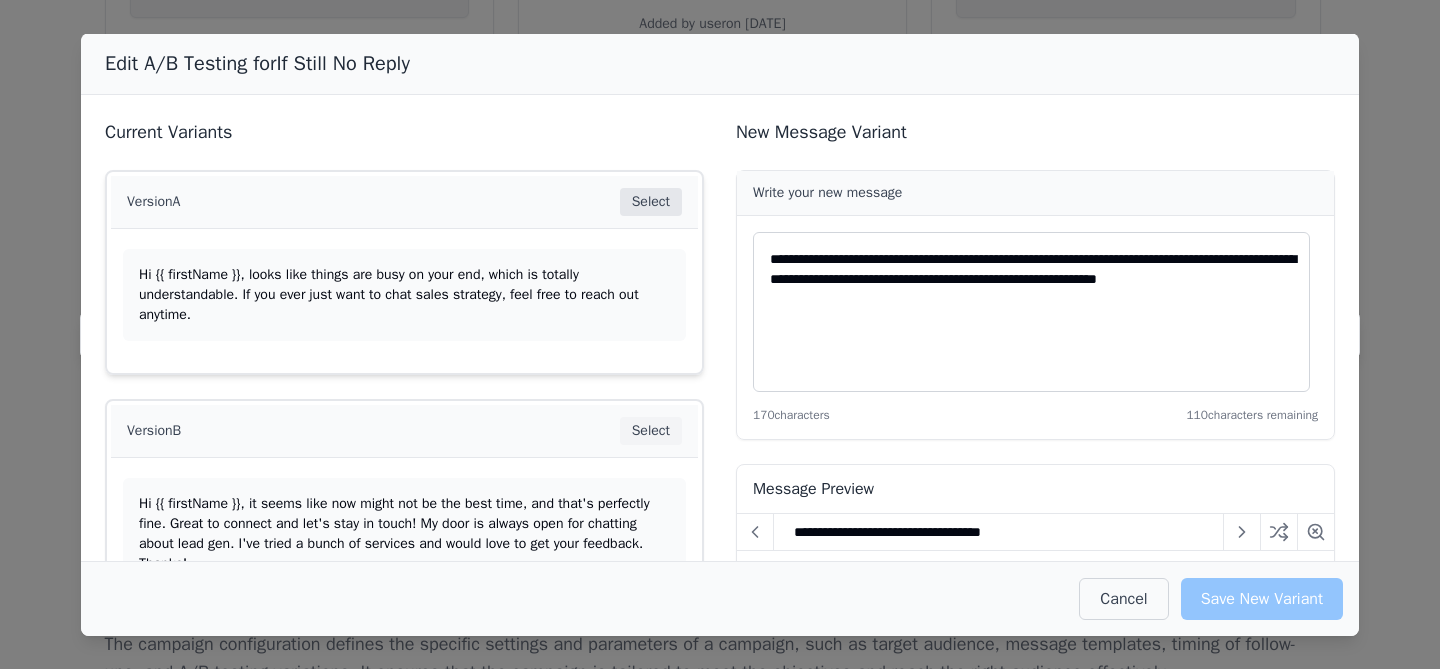 click on "Select" at bounding box center (651, 202) 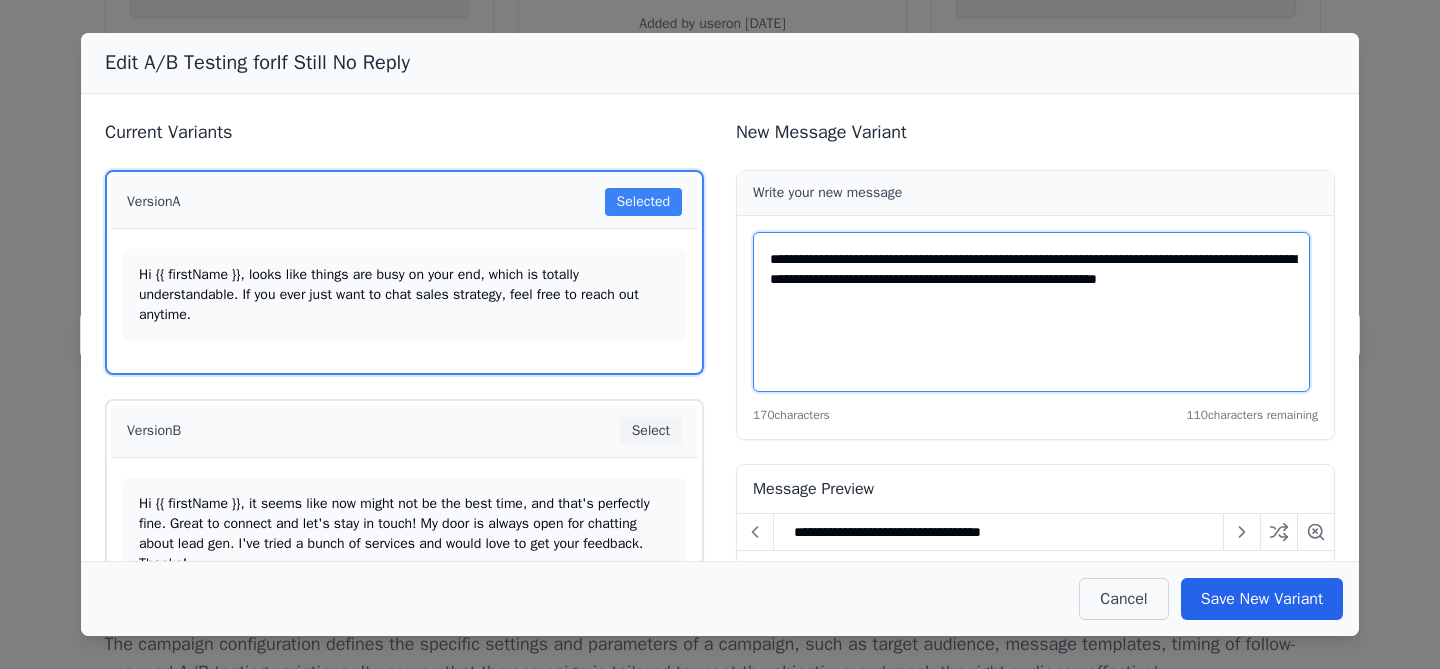 click on "**********" at bounding box center [1031, 312] 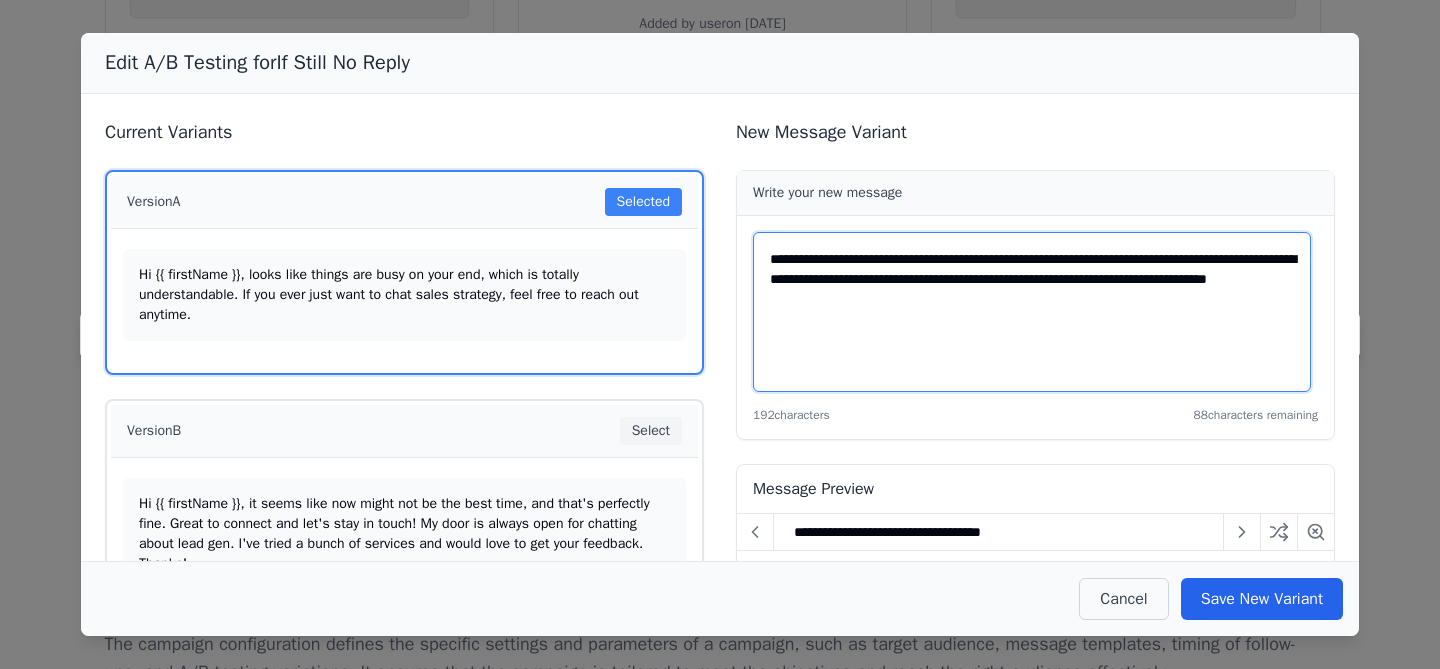 click on "**********" at bounding box center [1032, 312] 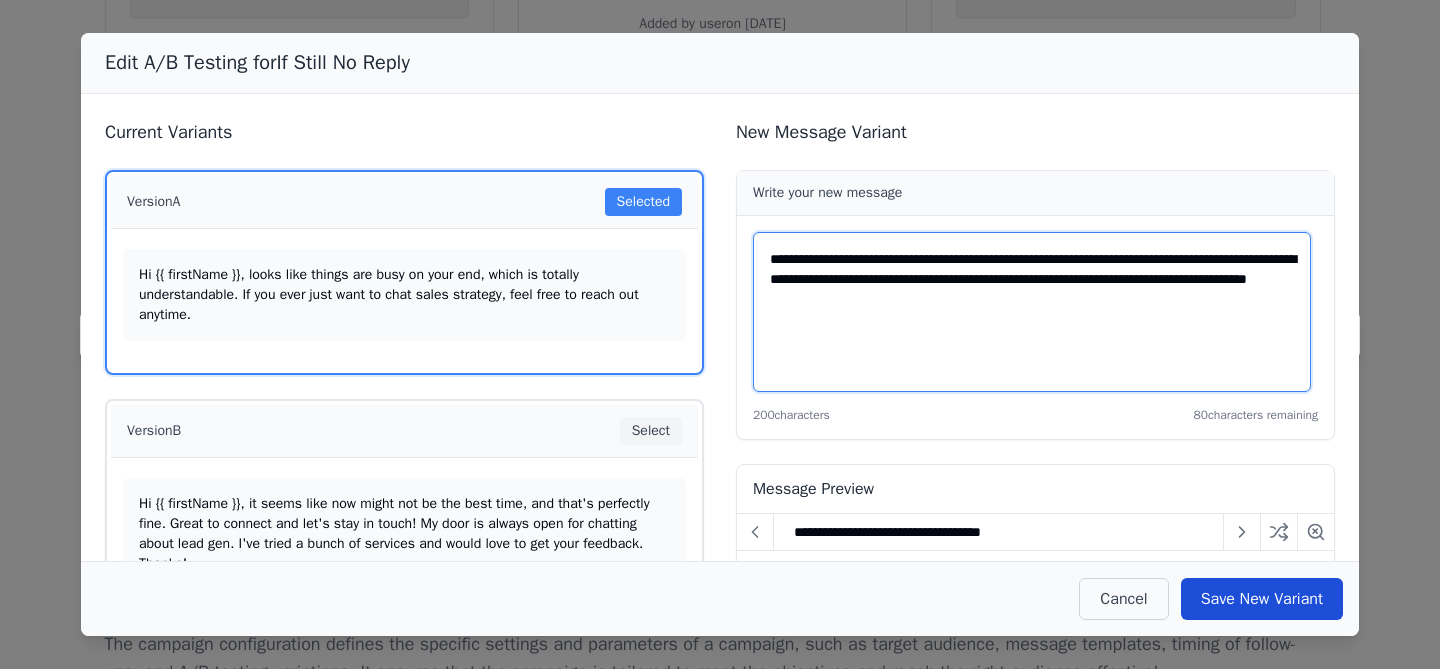 type on "**********" 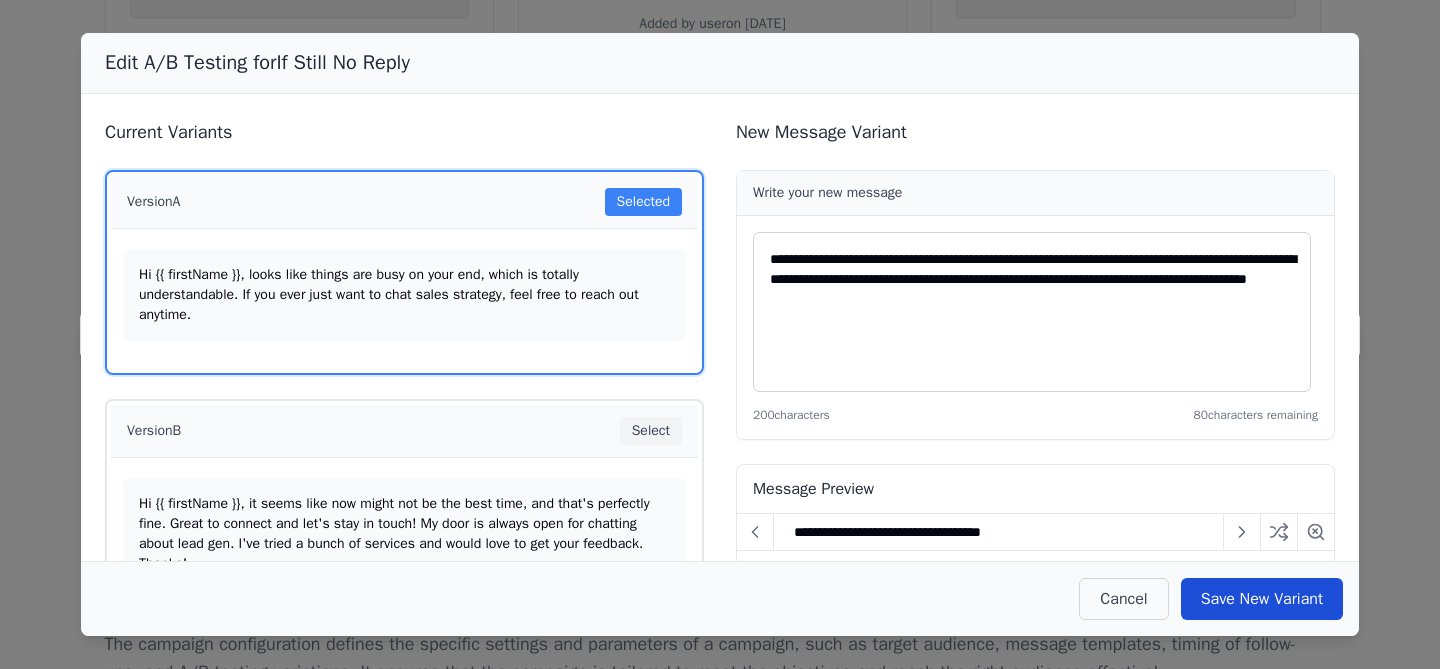 click on "Save New Variant" at bounding box center (1262, 599) 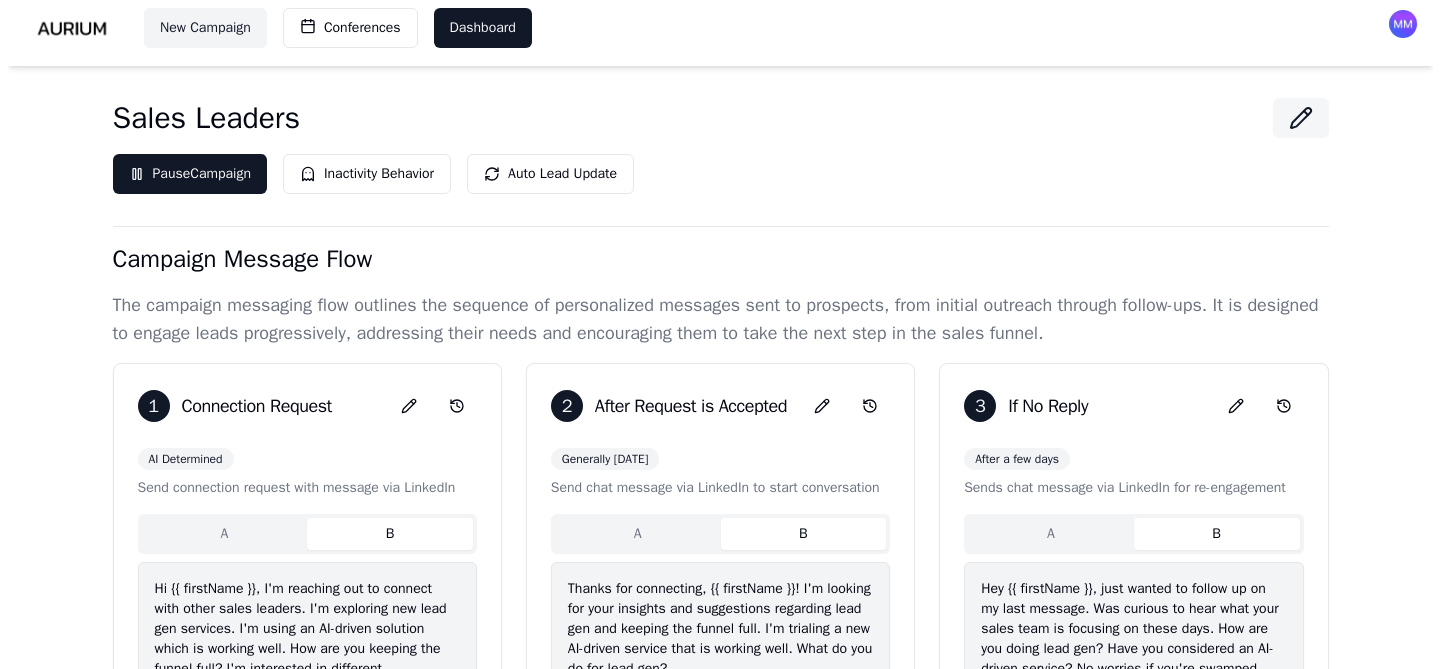 scroll, scrollTop: 0, scrollLeft: 0, axis: both 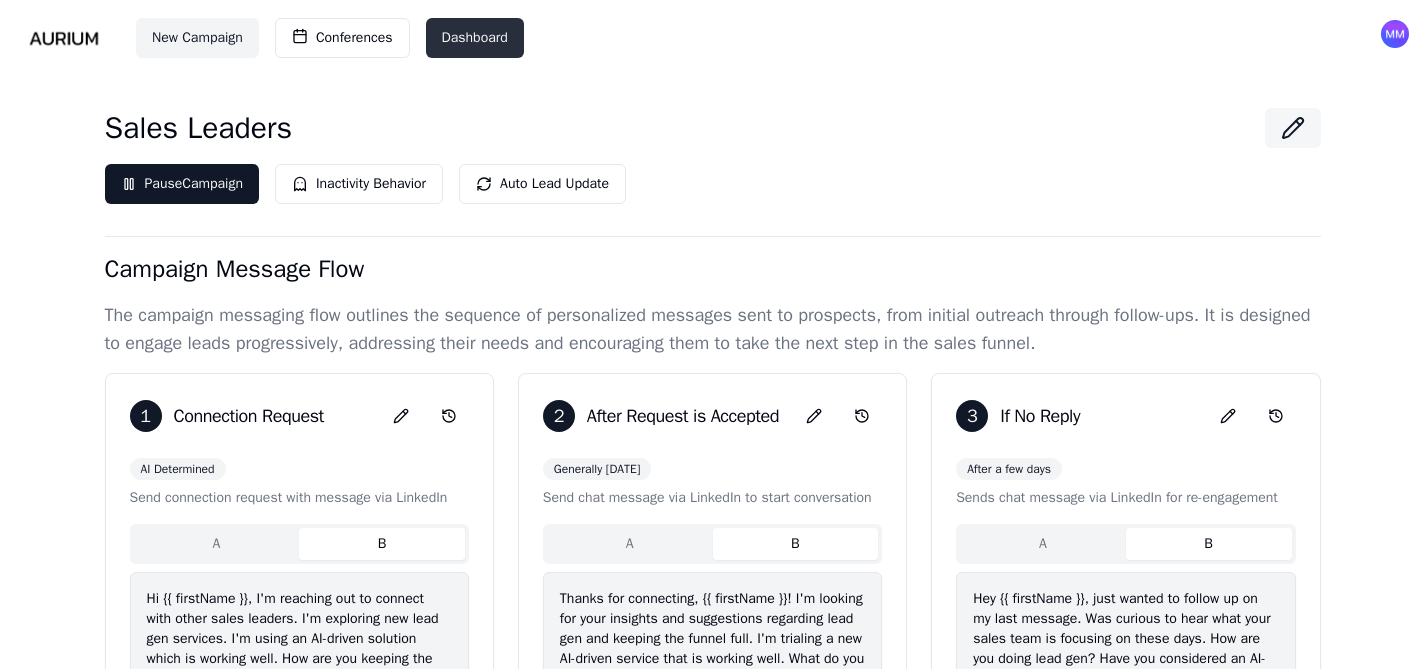 click on "Dashboard" at bounding box center (475, 38) 